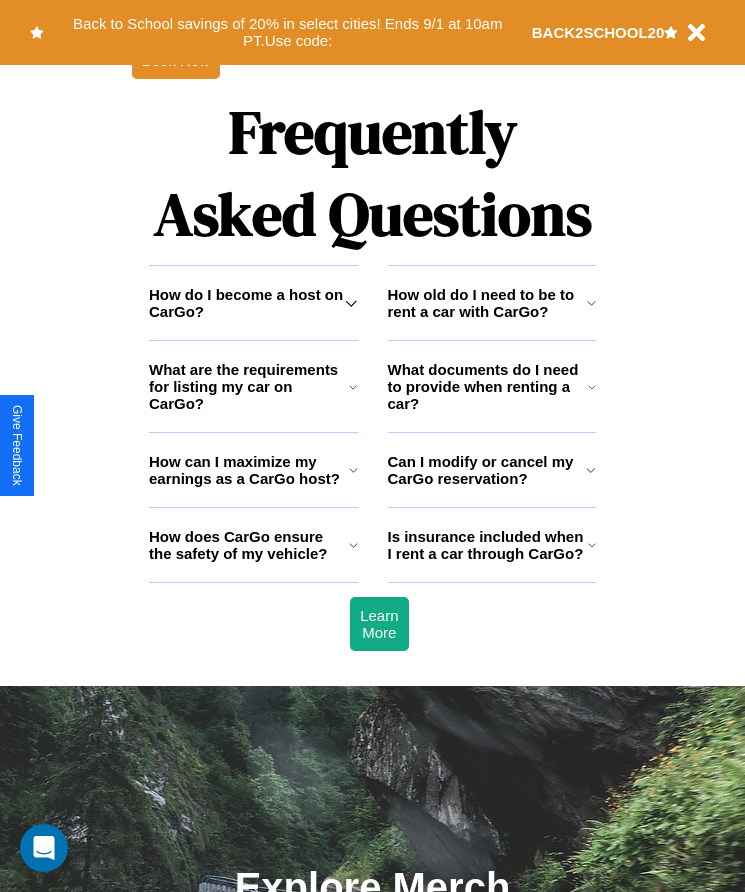 scroll, scrollTop: 2608, scrollLeft: 0, axis: vertical 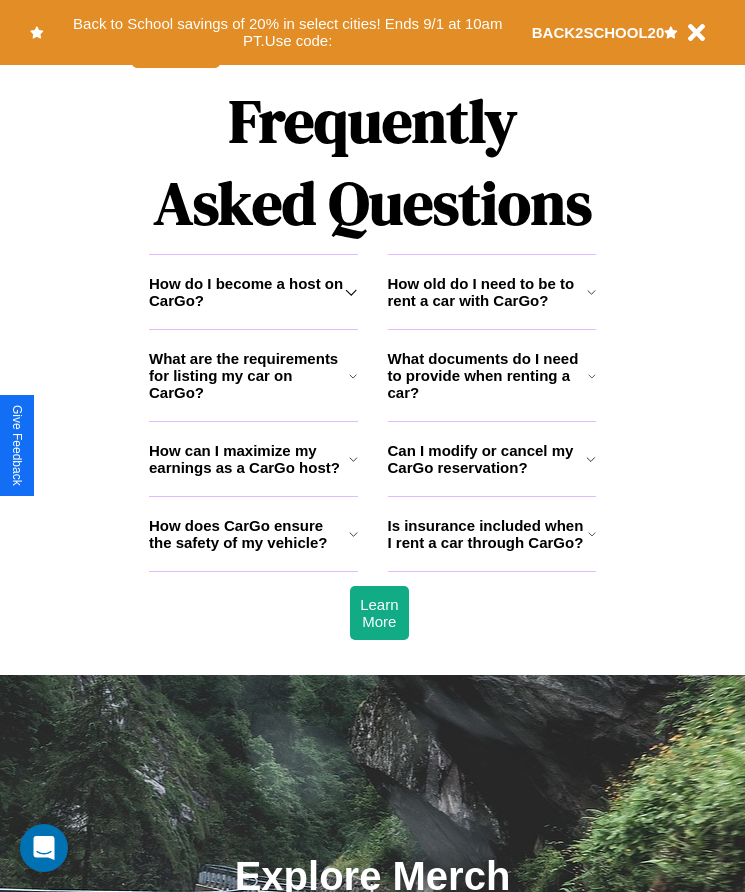 click on "How can I maximize my earnings as a CarGo host?" at bounding box center [249, 459] 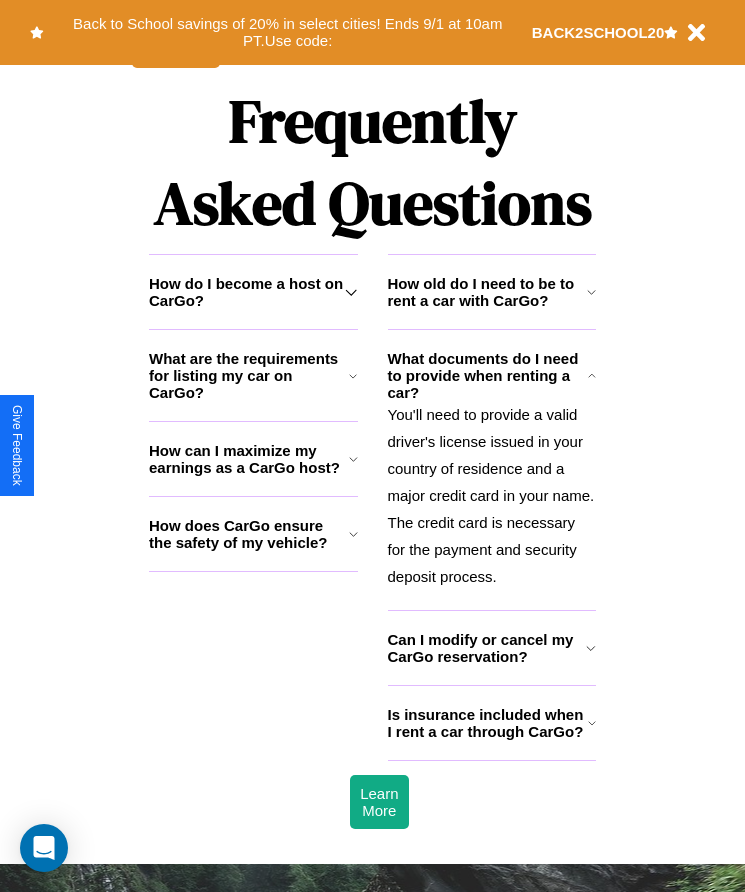click on "Can I modify or cancel my CarGo reservation?" at bounding box center (487, 648) 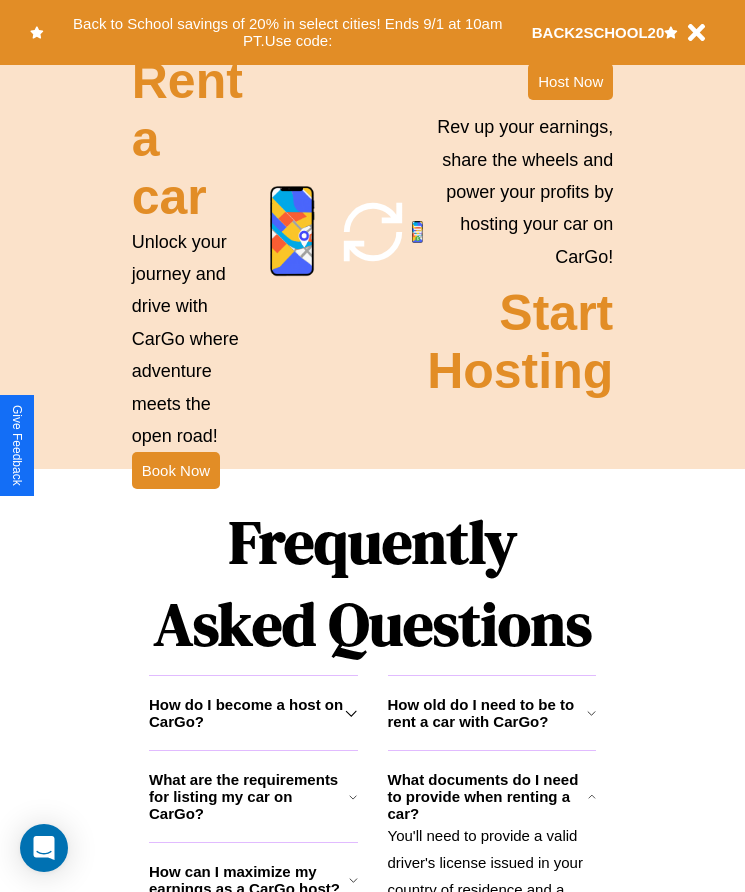 scroll, scrollTop: 2245, scrollLeft: 0, axis: vertical 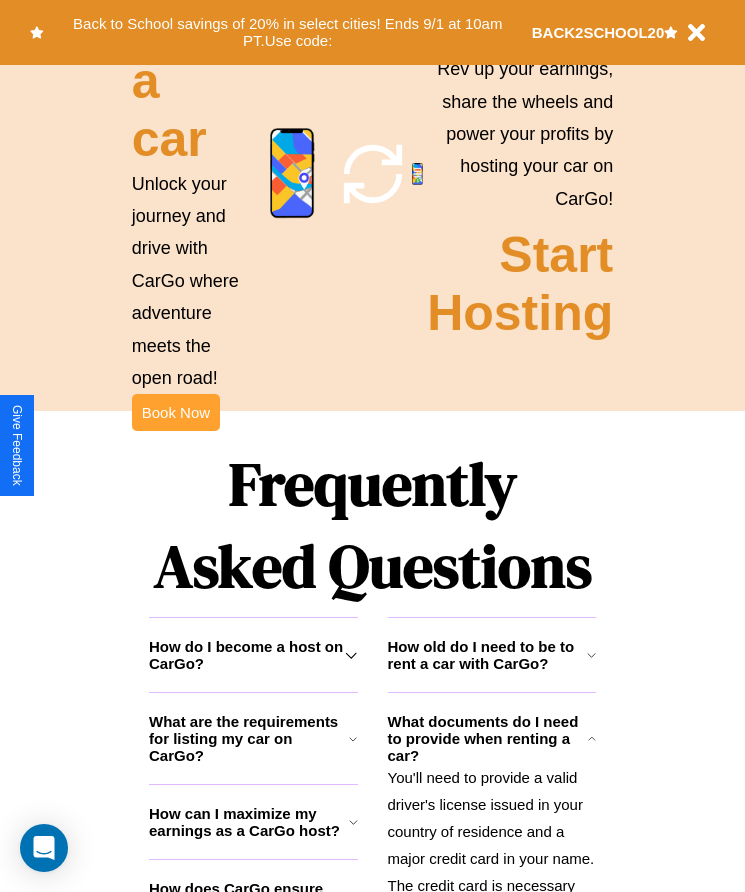 click on "Book Now" at bounding box center [176, 412] 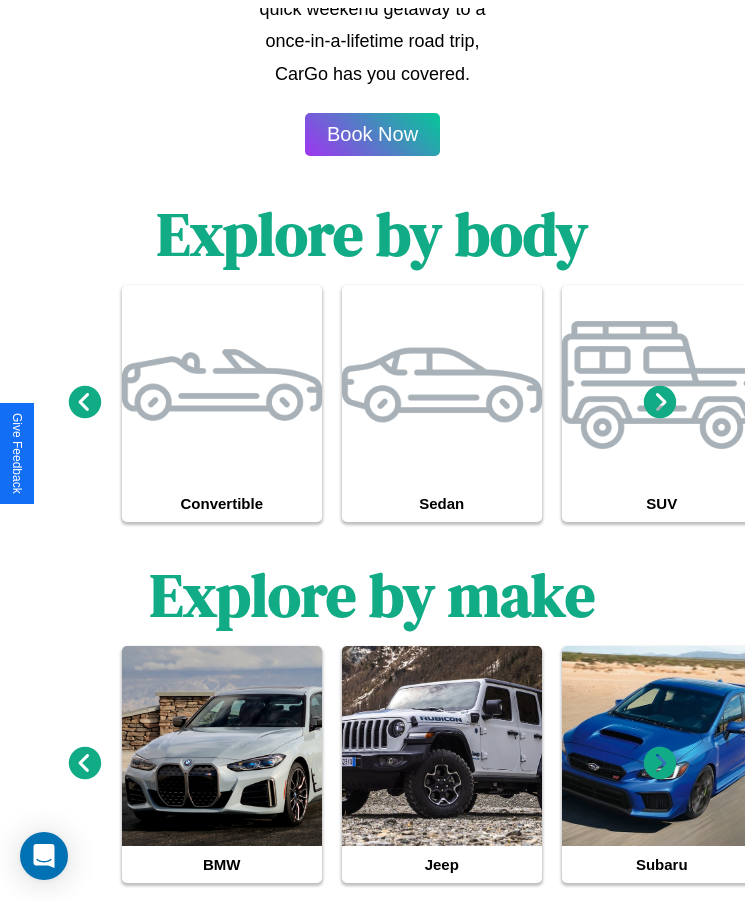 scroll, scrollTop: 0, scrollLeft: 0, axis: both 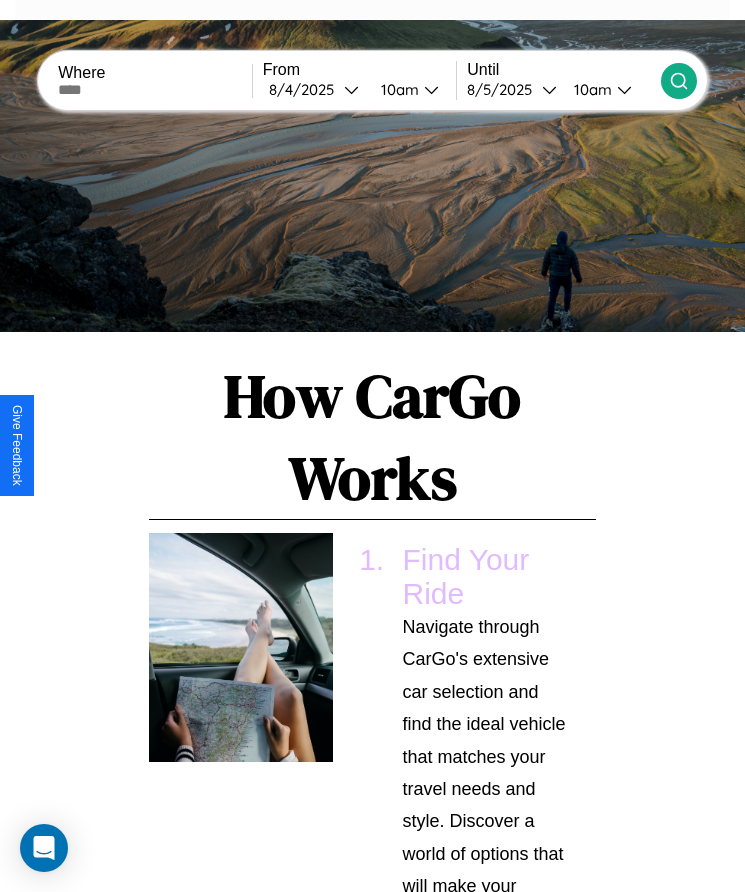 click at bounding box center [155, 90] 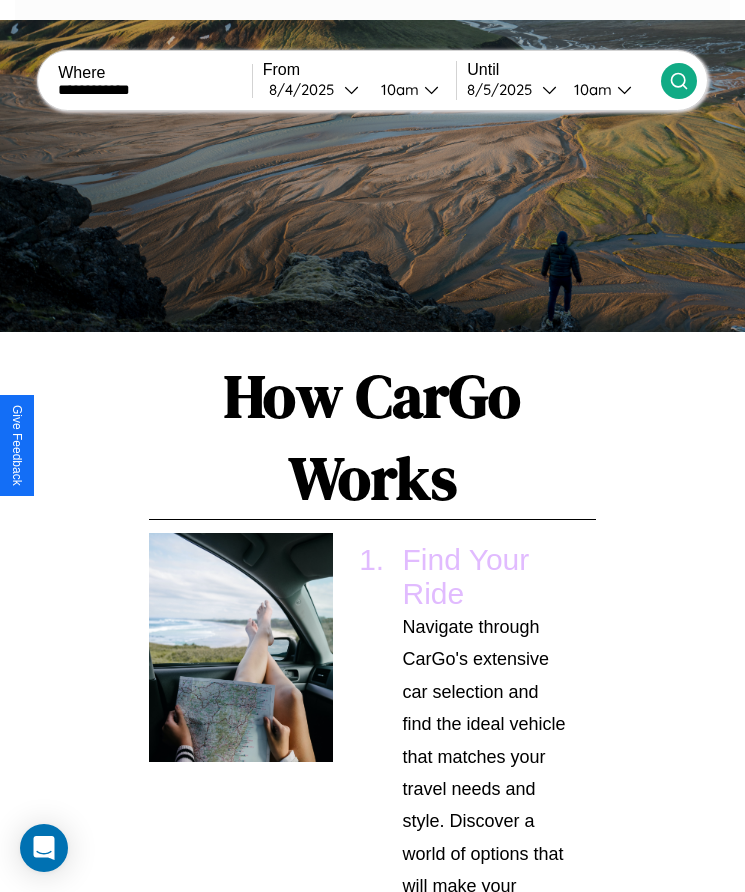 type on "**********" 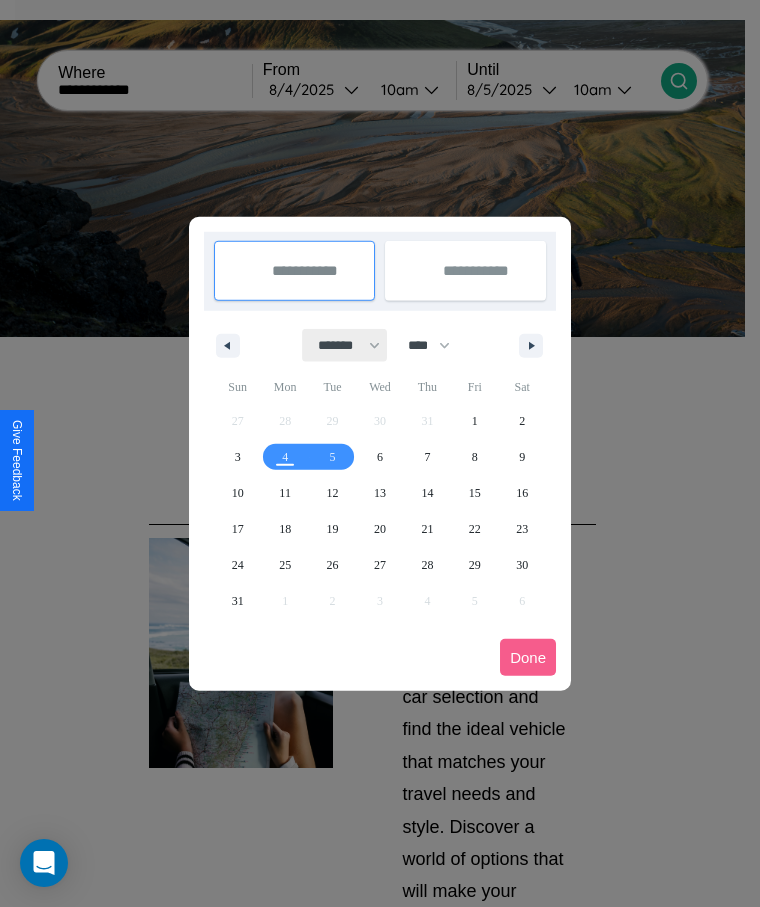 click on "******* ******** ***** ***** *** **** **** ****** ********* ******* ******** ********" at bounding box center [345, 345] 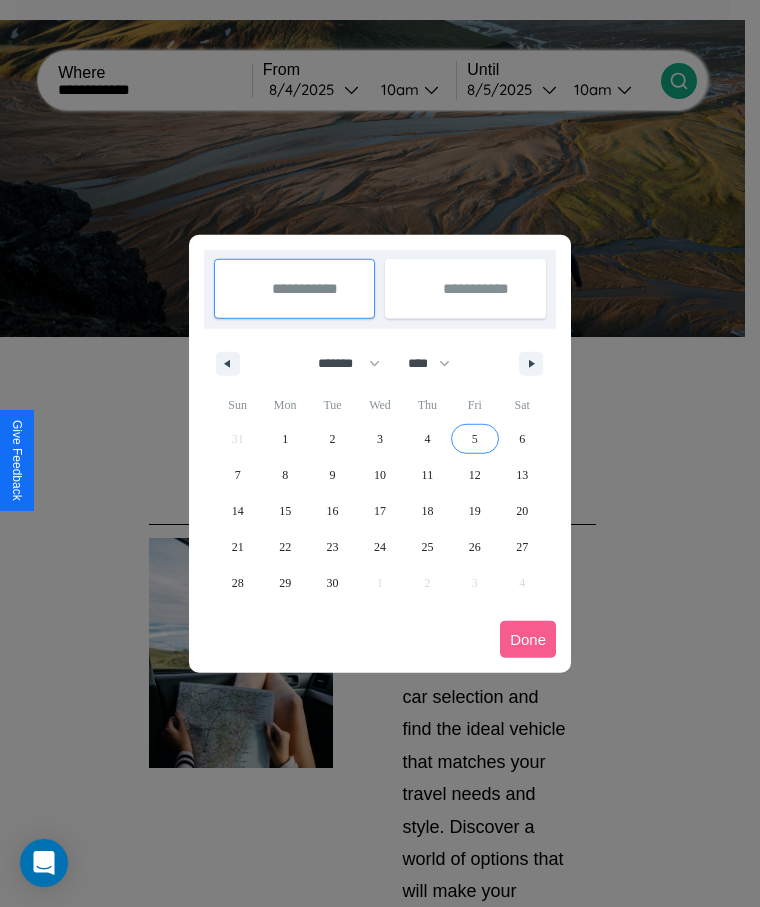 click on "5" at bounding box center [475, 439] 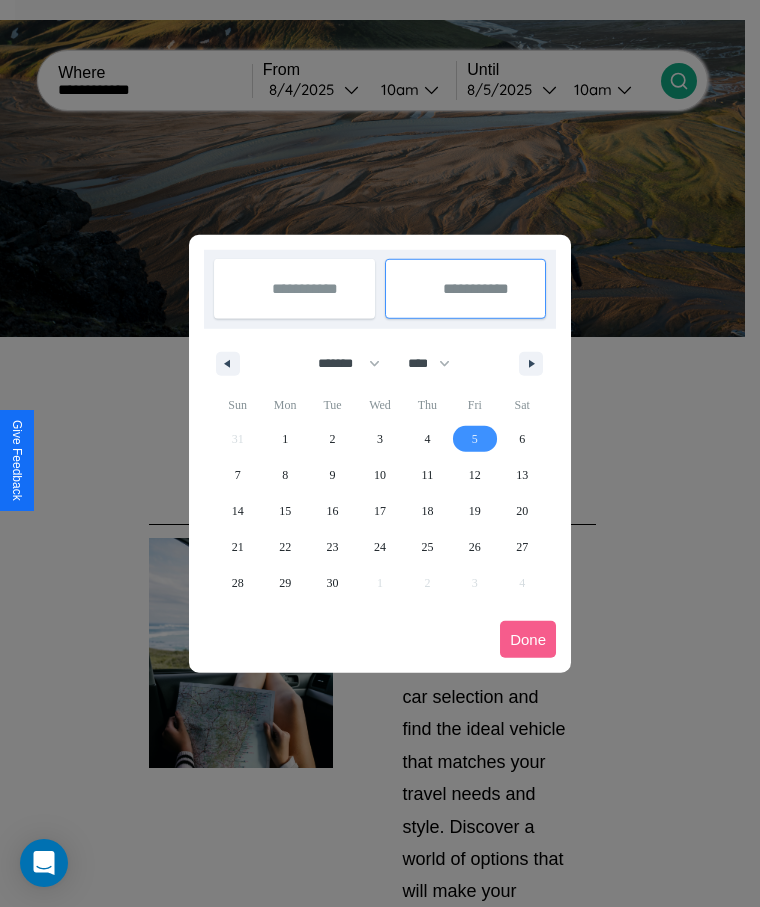 type on "**********" 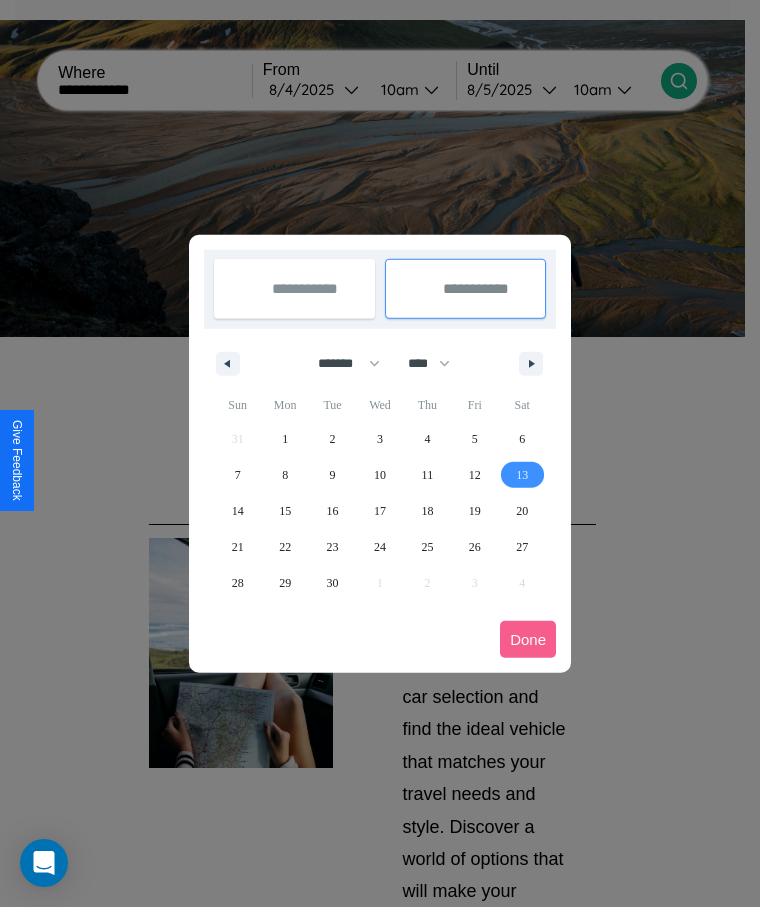 click on "13" at bounding box center (522, 475) 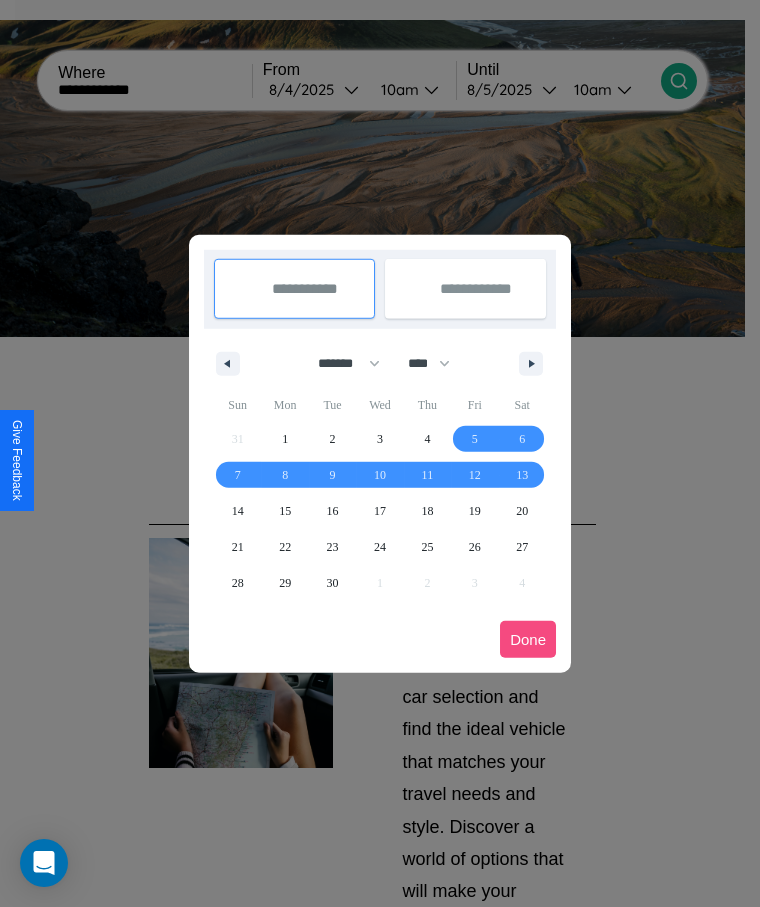 click on "Done" at bounding box center [528, 639] 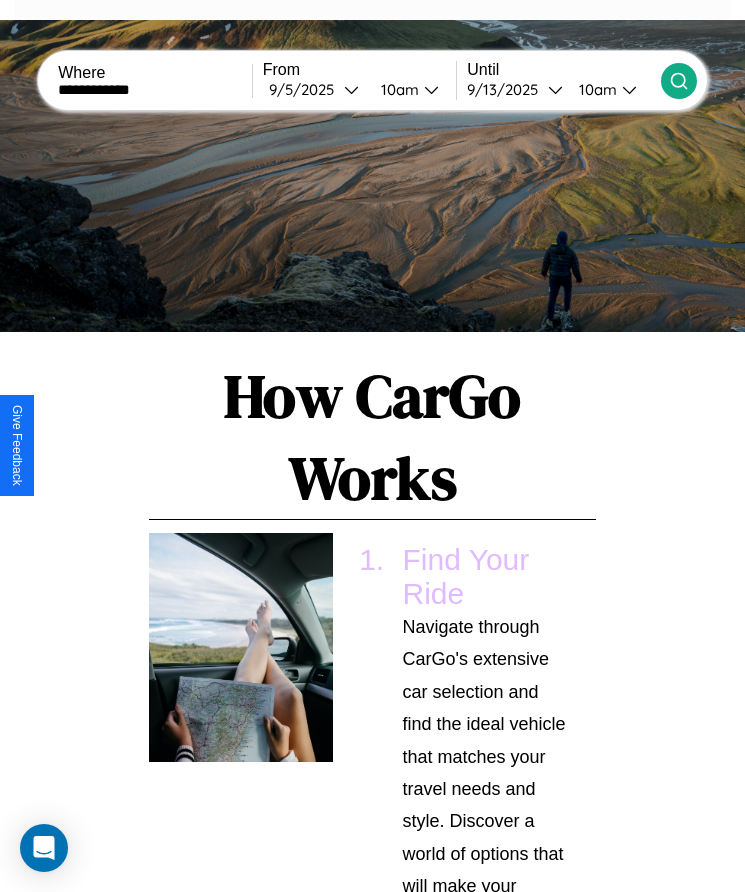 click 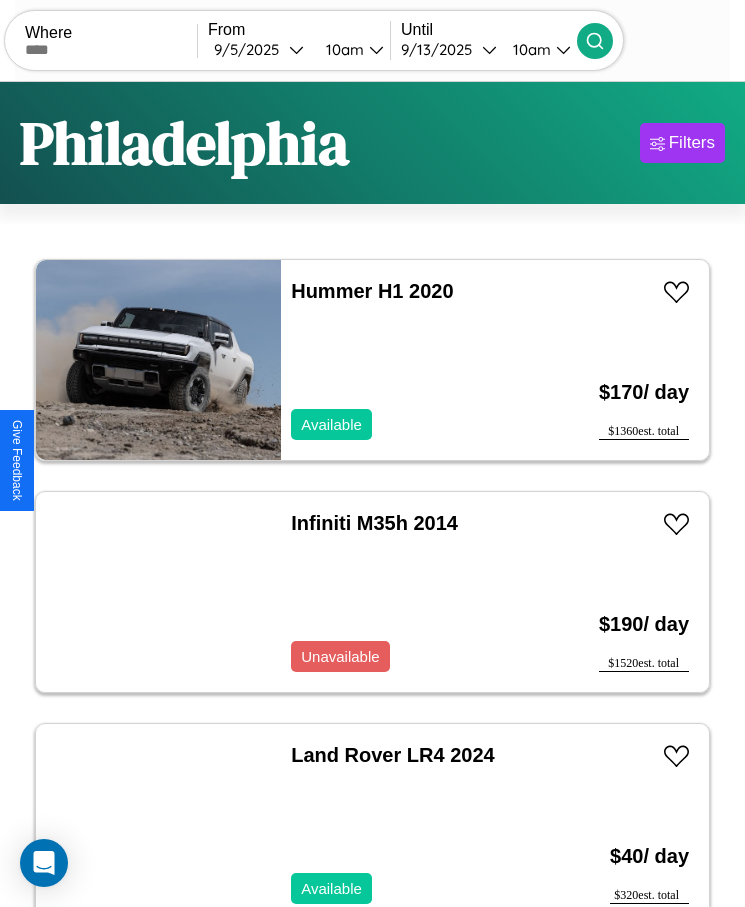 scroll, scrollTop: 50, scrollLeft: 0, axis: vertical 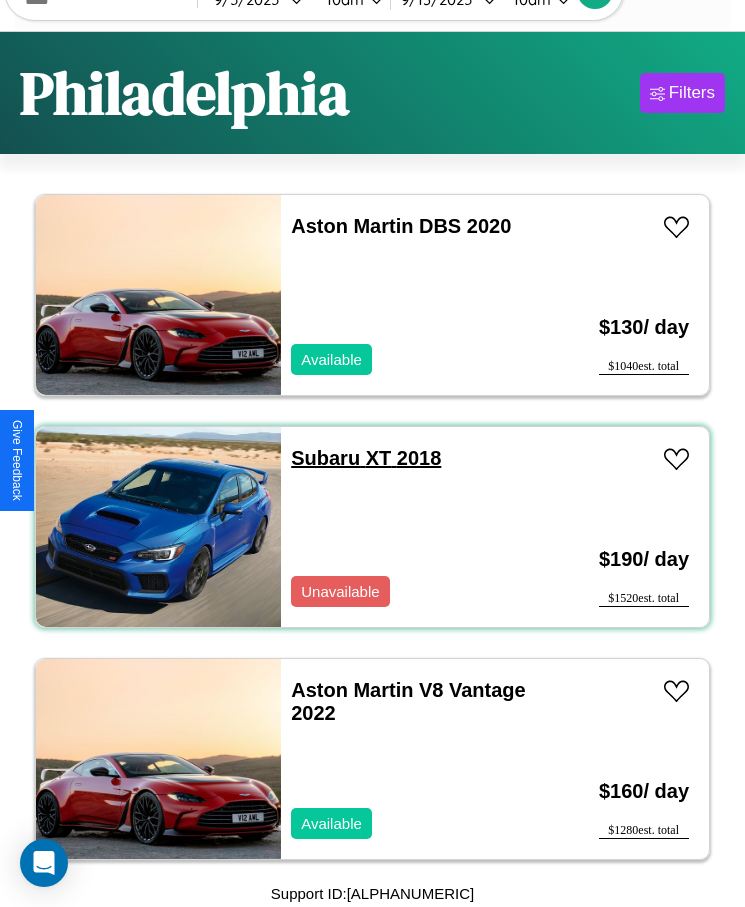 click on "Subaru   XT   2018" at bounding box center (366, 458) 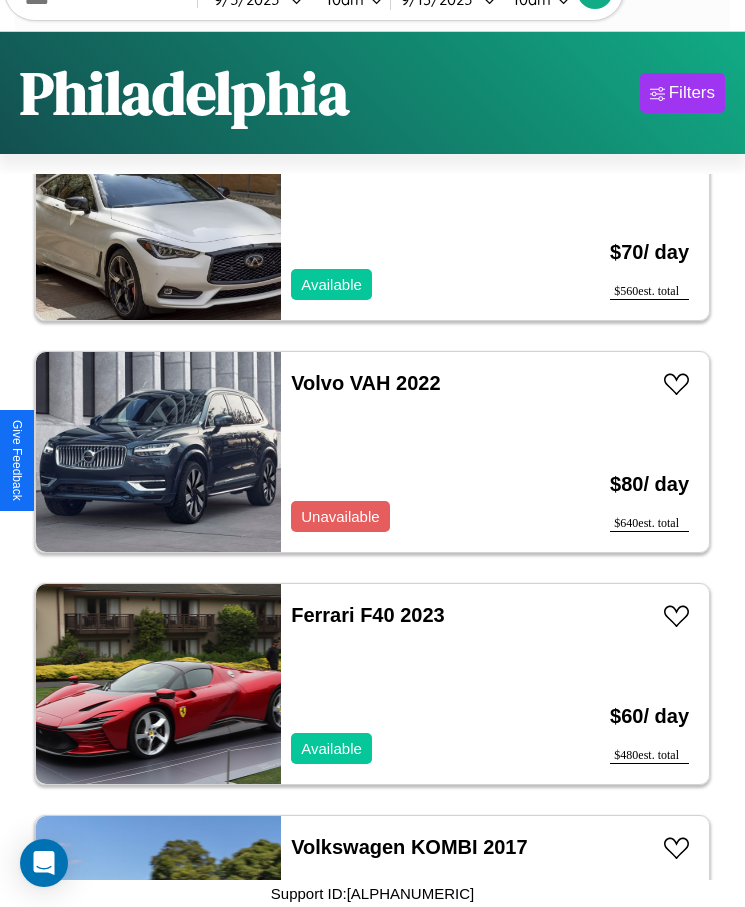 scroll, scrollTop: 250, scrollLeft: 0, axis: vertical 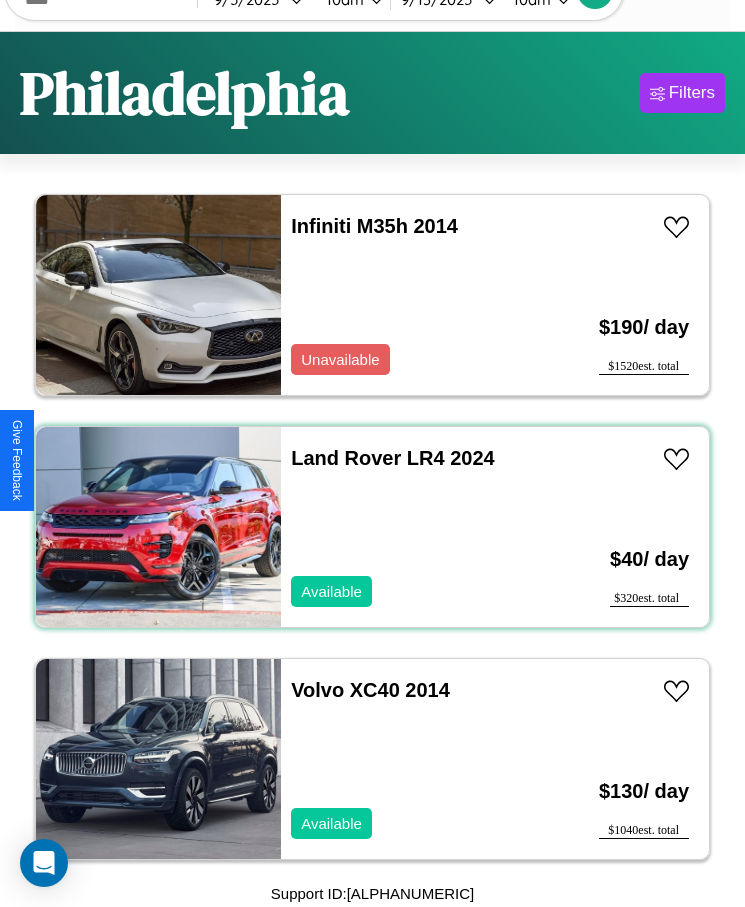 click on "Land Rover   LR4   2024 Available" at bounding box center [413, 527] 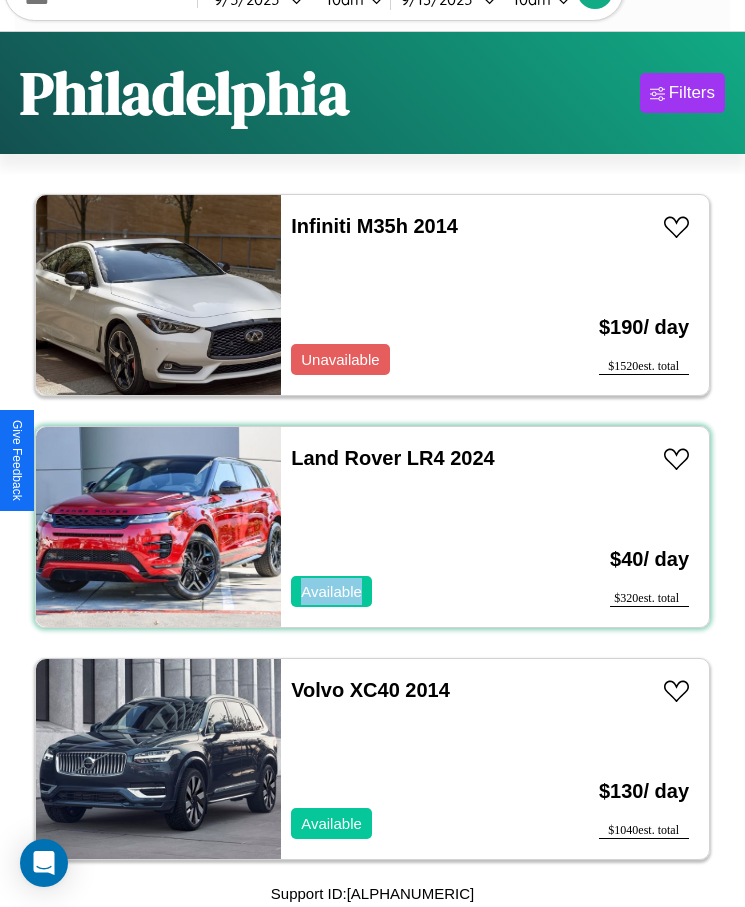 click on "Land Rover   LR4   2024 Available" at bounding box center [413, 527] 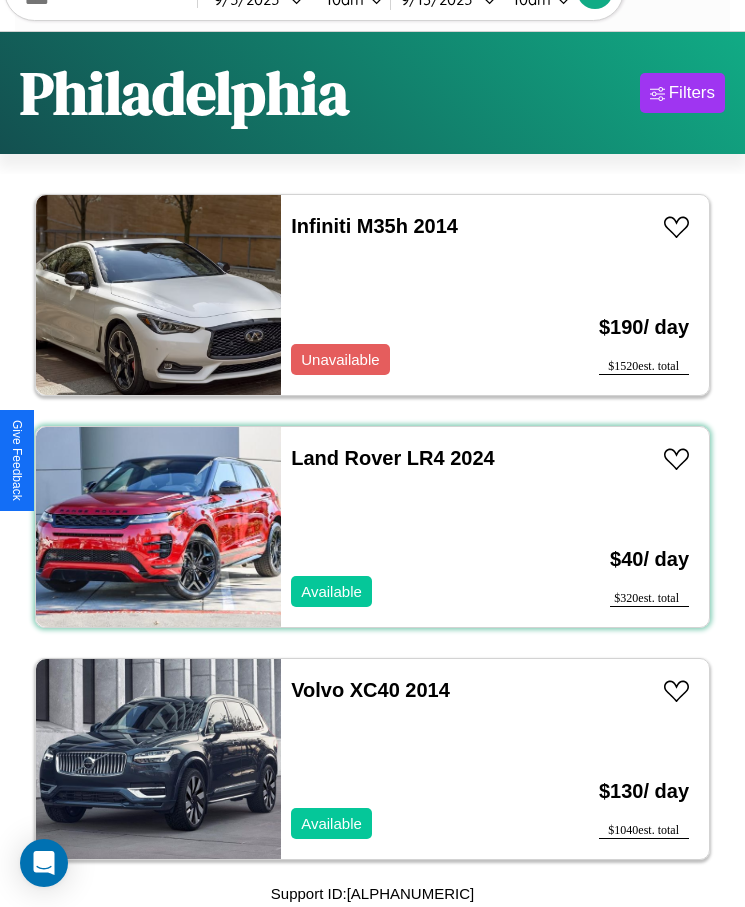 click on "Land Rover   LR4   2024 Available" at bounding box center (413, 527) 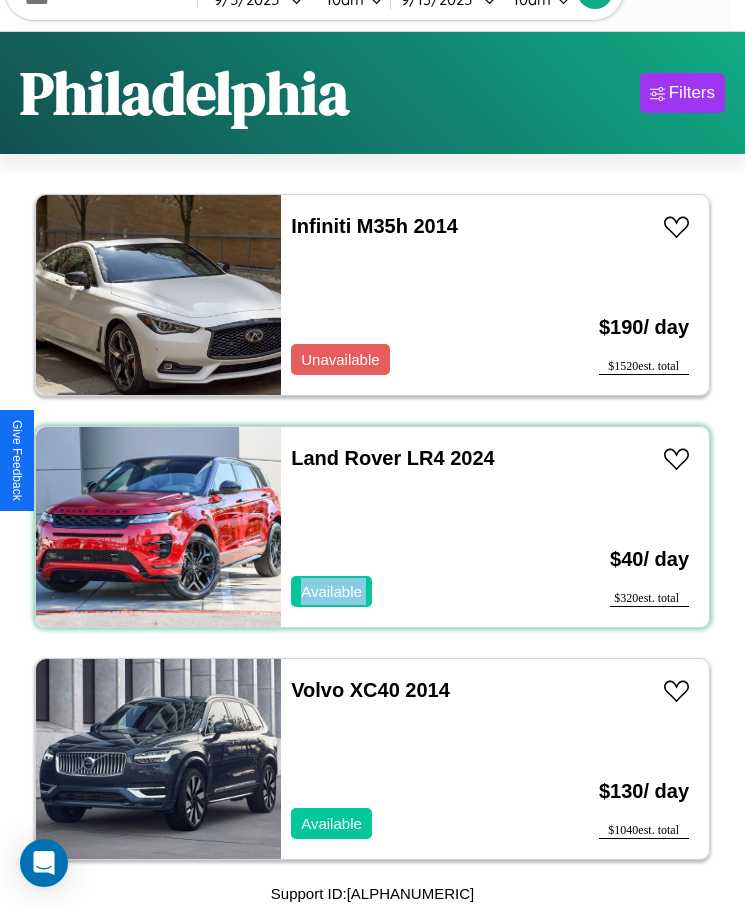 click on "Land Rover   LR4   2024 Available" at bounding box center [413, 527] 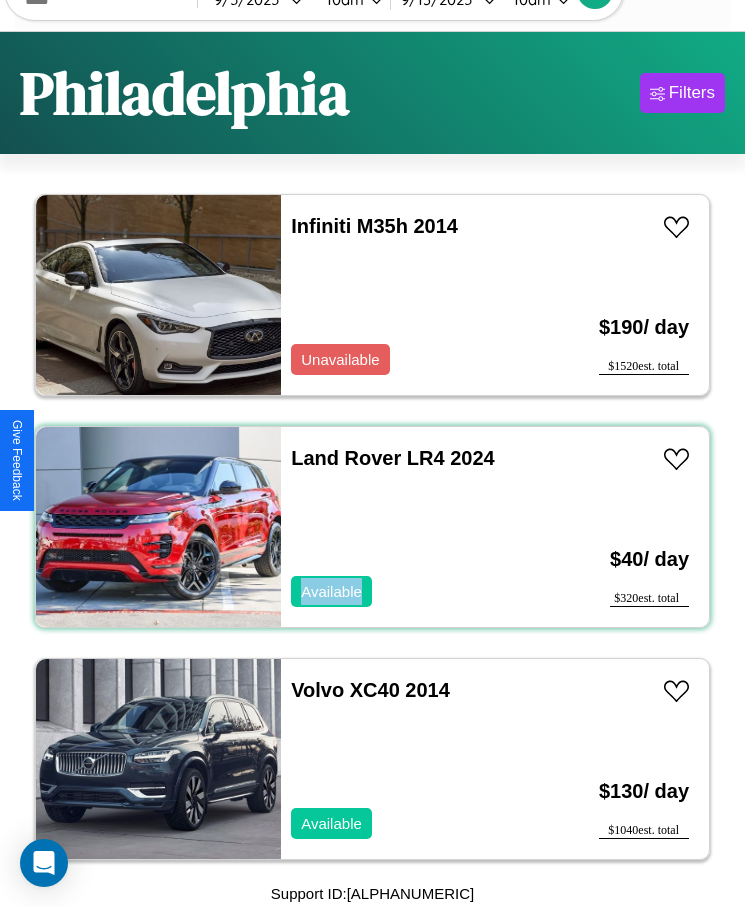 click on "Land Rover   LR4   2024 Available" at bounding box center (413, 527) 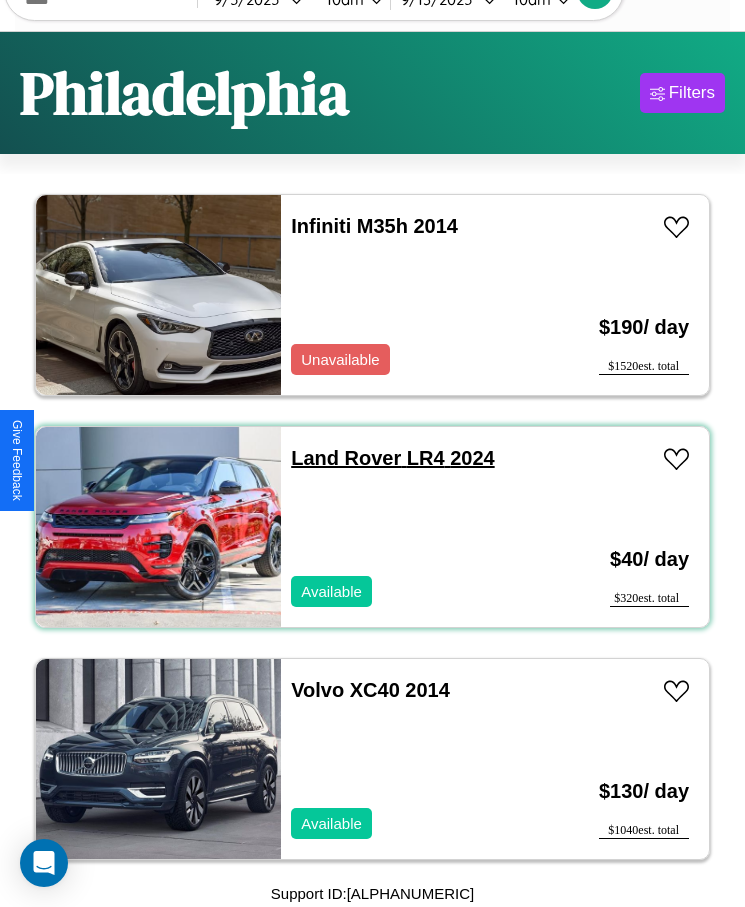 click on "Land Rover   LR4   2024" at bounding box center [392, 458] 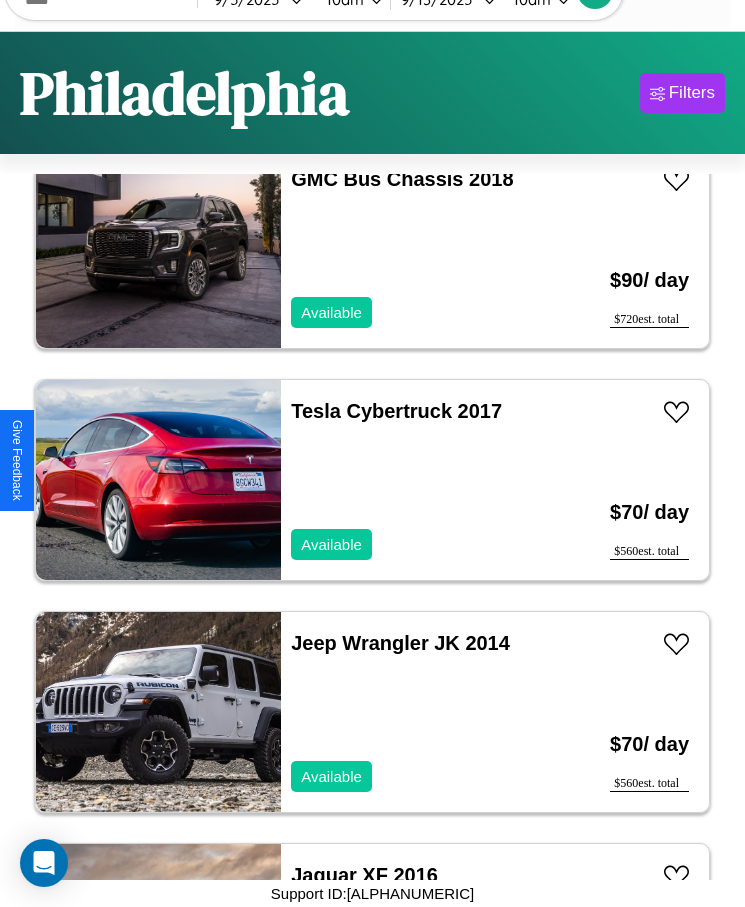 scroll, scrollTop: 6047, scrollLeft: 0, axis: vertical 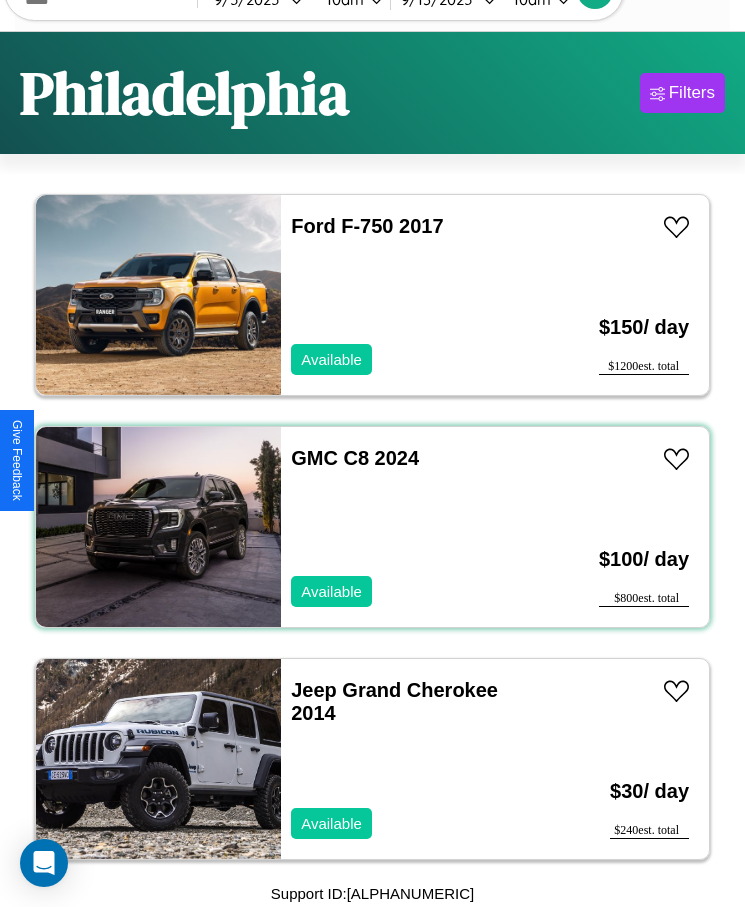 click on "GMC   C8   2024 Available" at bounding box center [413, 527] 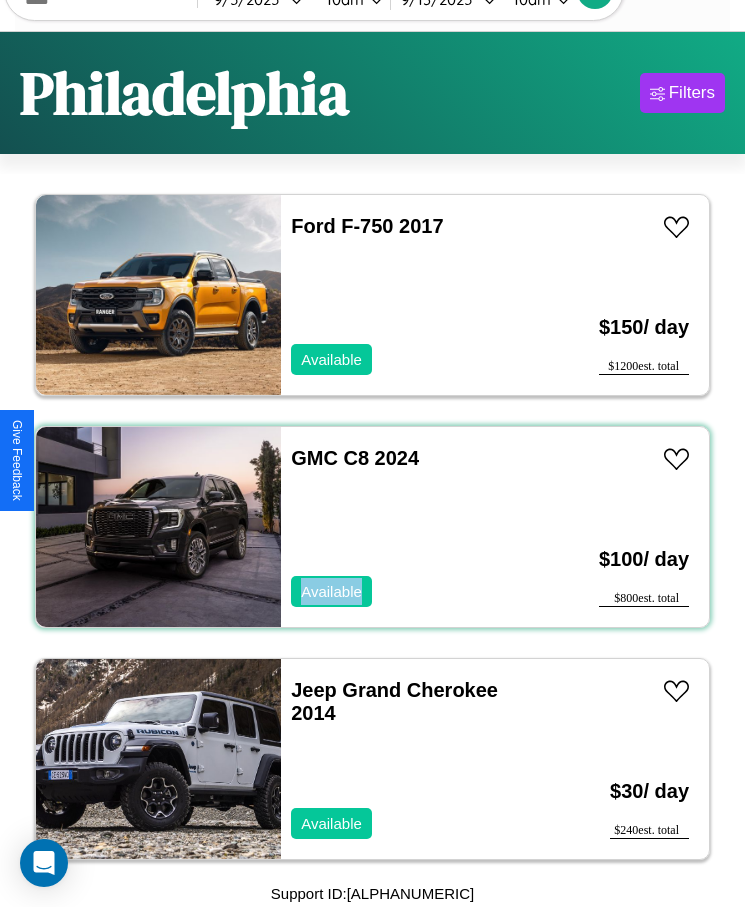 click on "GMC   C8   2024 Available" at bounding box center [413, 527] 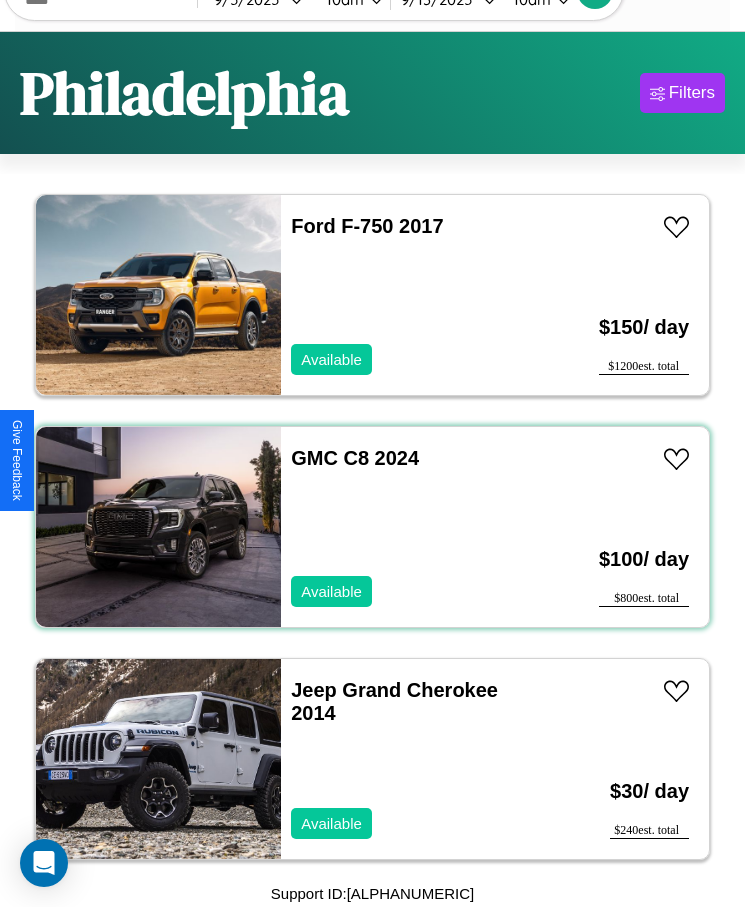 click on "GMC   C8   2024 Available" at bounding box center [413, 527] 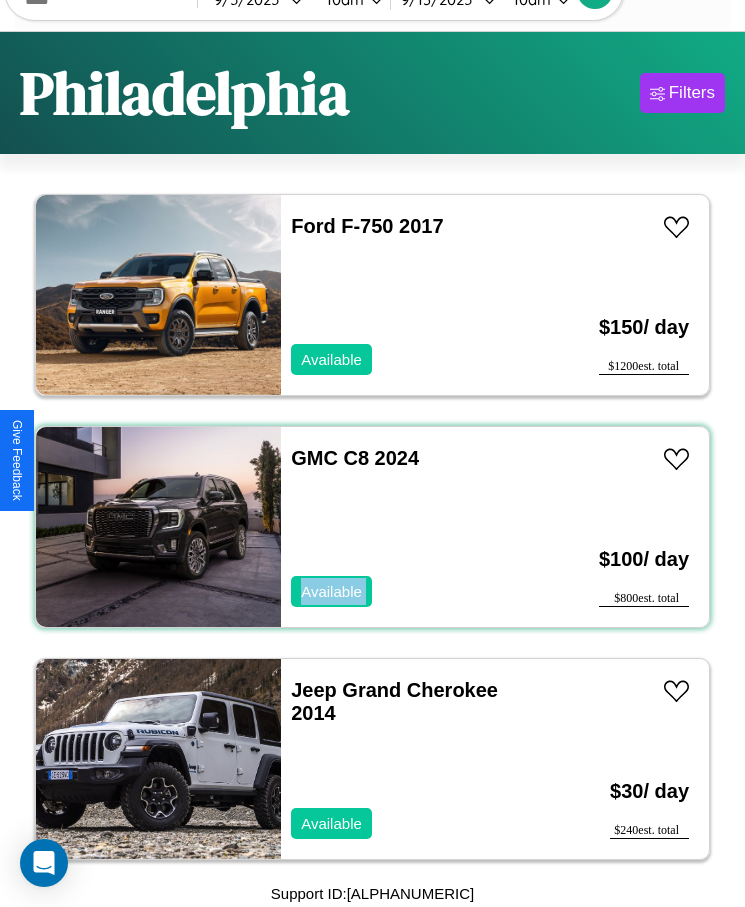 click on "GMC   C8   2024 Available" at bounding box center [413, 527] 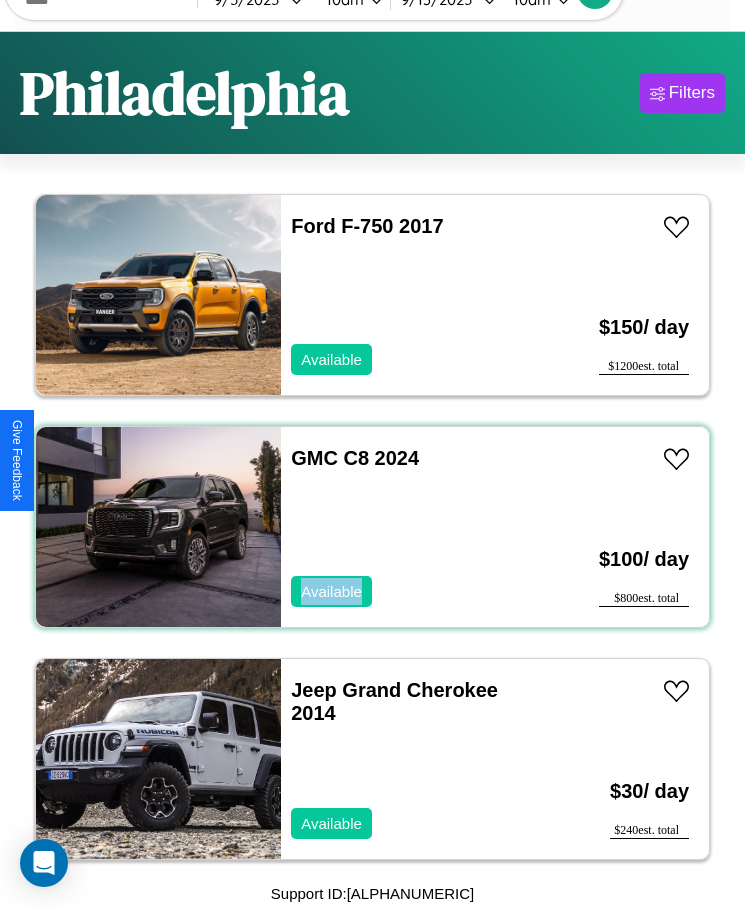 click on "GMC   C8   2024 Available" at bounding box center [413, 527] 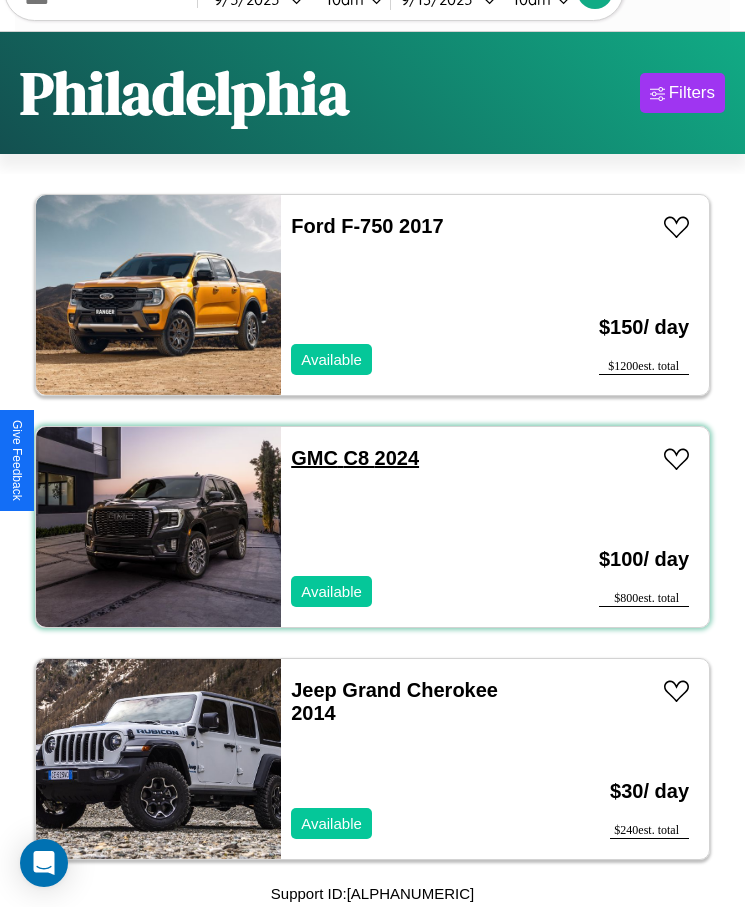 click on "GMC   C8   2024" at bounding box center [355, 458] 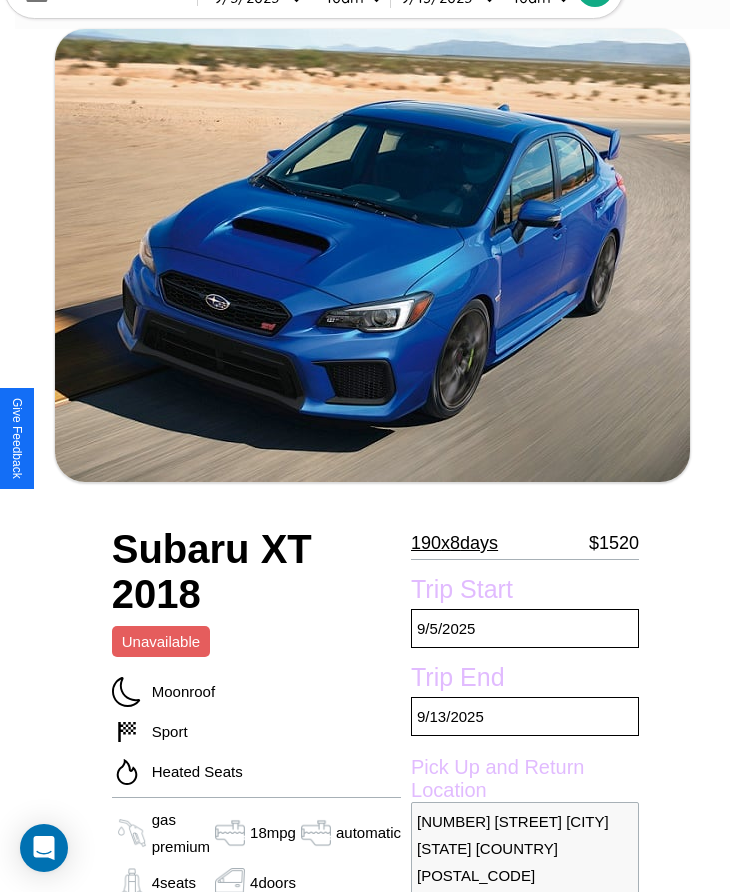 scroll, scrollTop: 149, scrollLeft: 0, axis: vertical 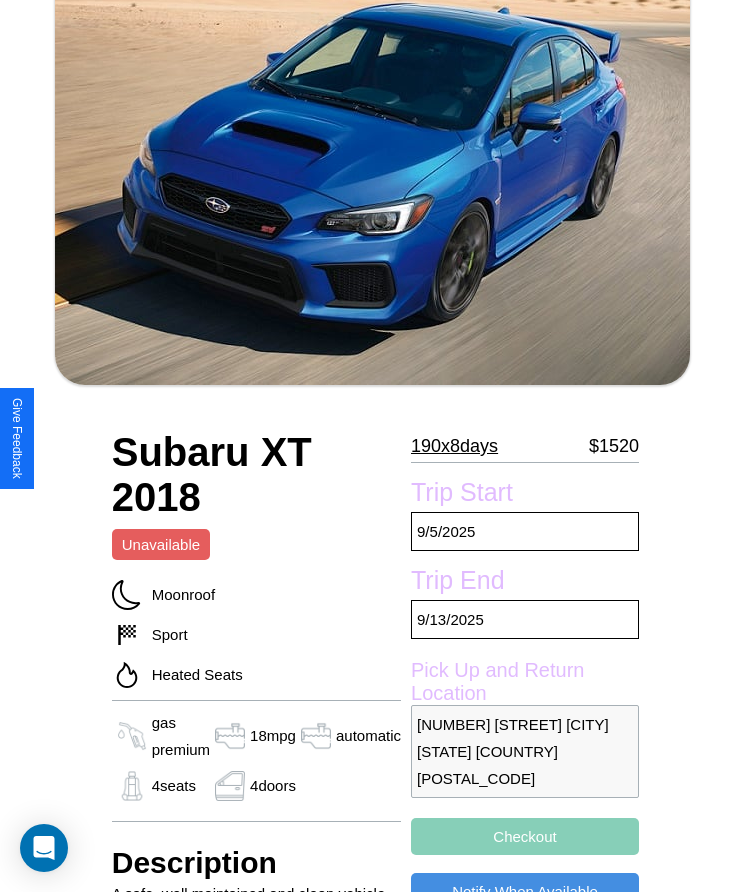 click on "190  x  8  days" at bounding box center (454, 446) 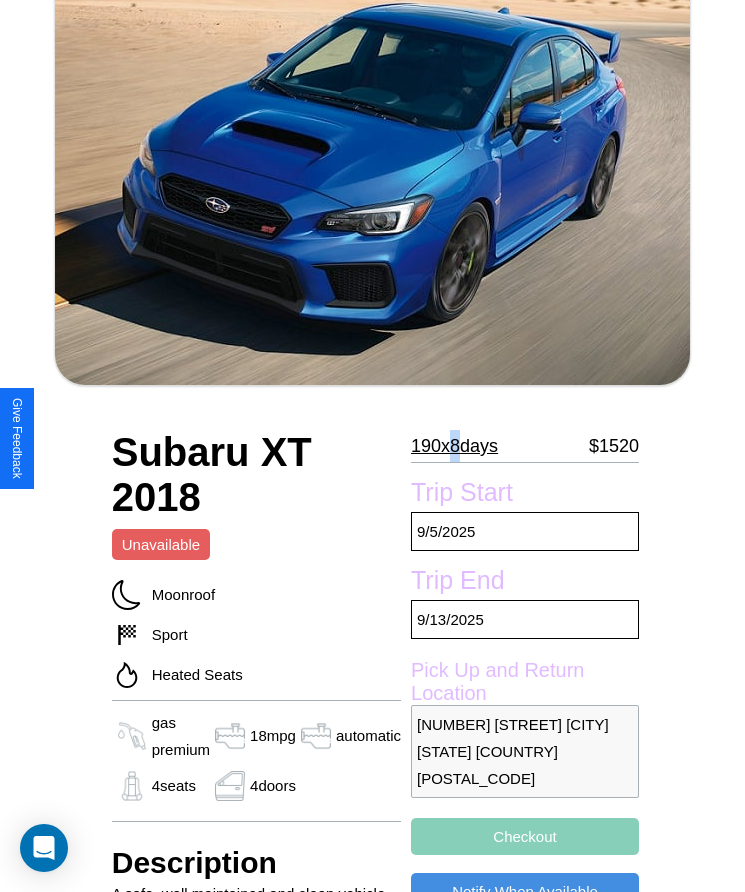 click on "190  x  8  days" at bounding box center (454, 446) 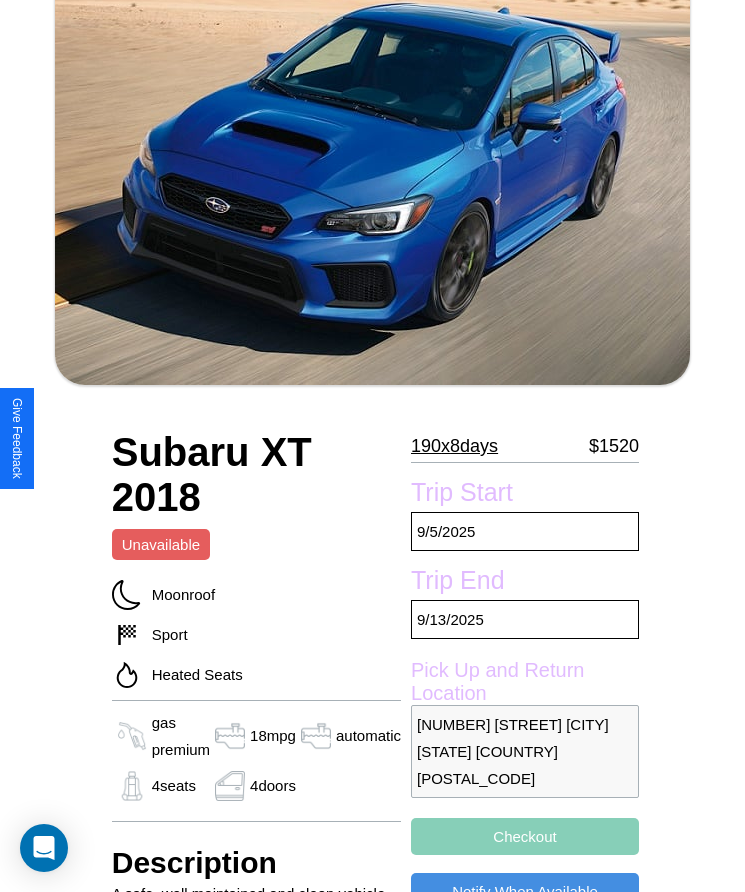 click on "190  x  8  days" at bounding box center [454, 446] 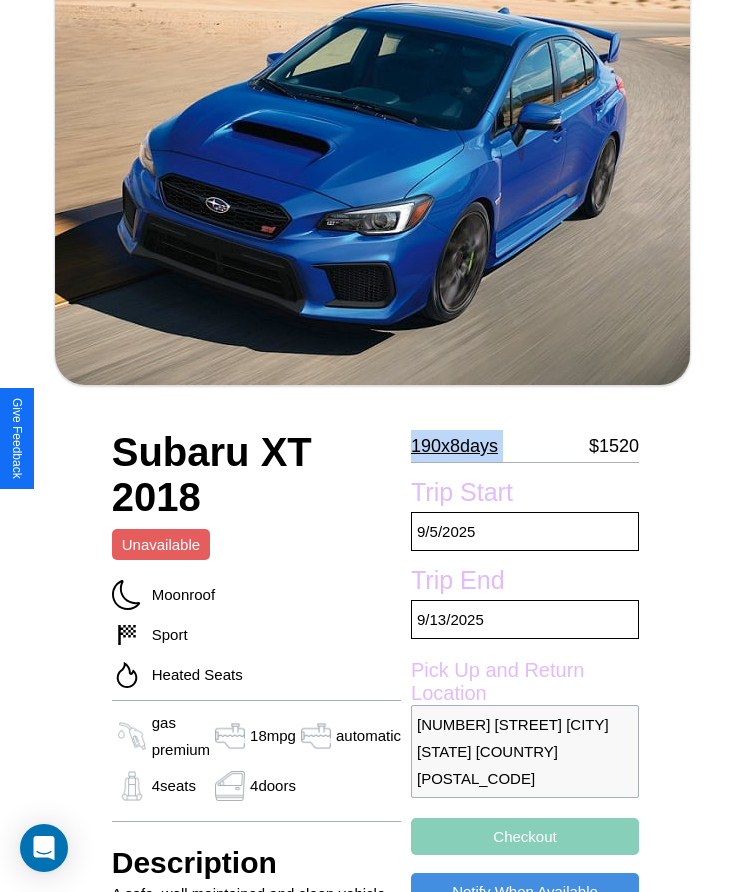 click on "190  x  8  days" at bounding box center [454, 446] 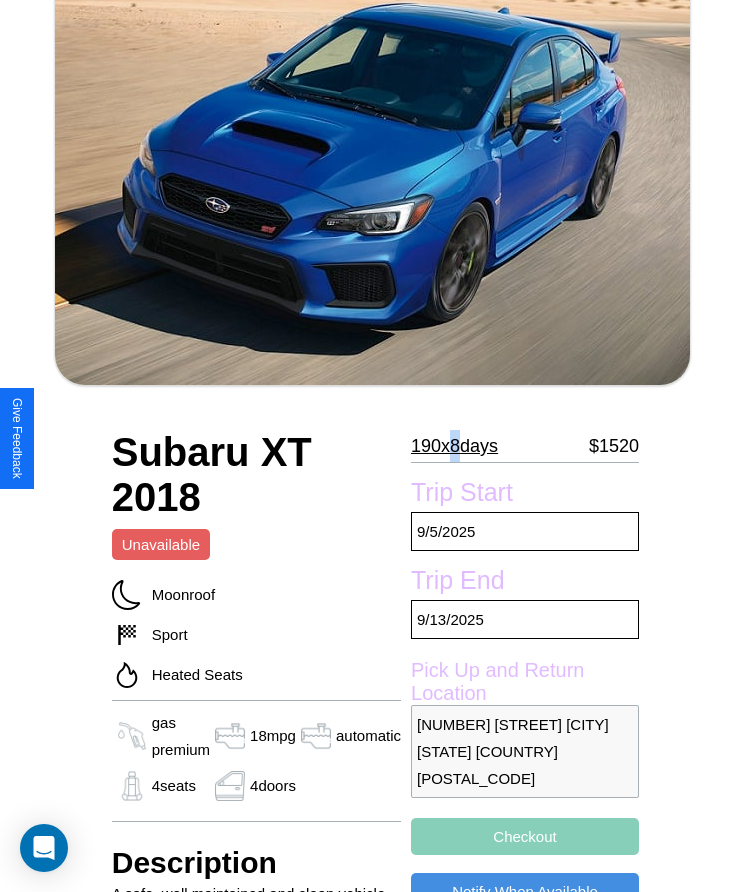 click on "190  x  8  days" at bounding box center (454, 446) 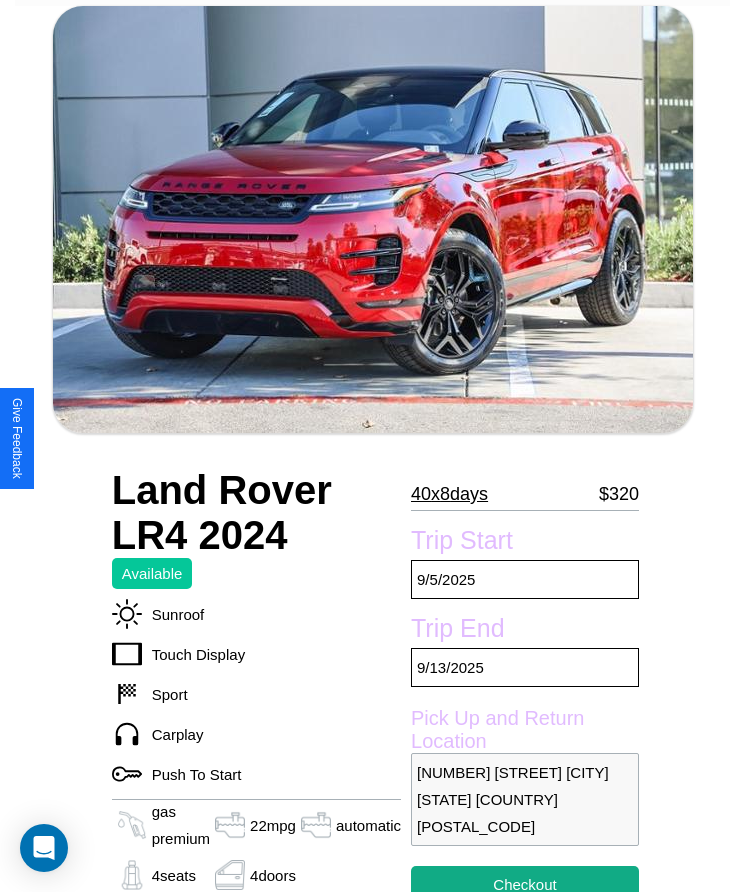 scroll, scrollTop: 514, scrollLeft: 0, axis: vertical 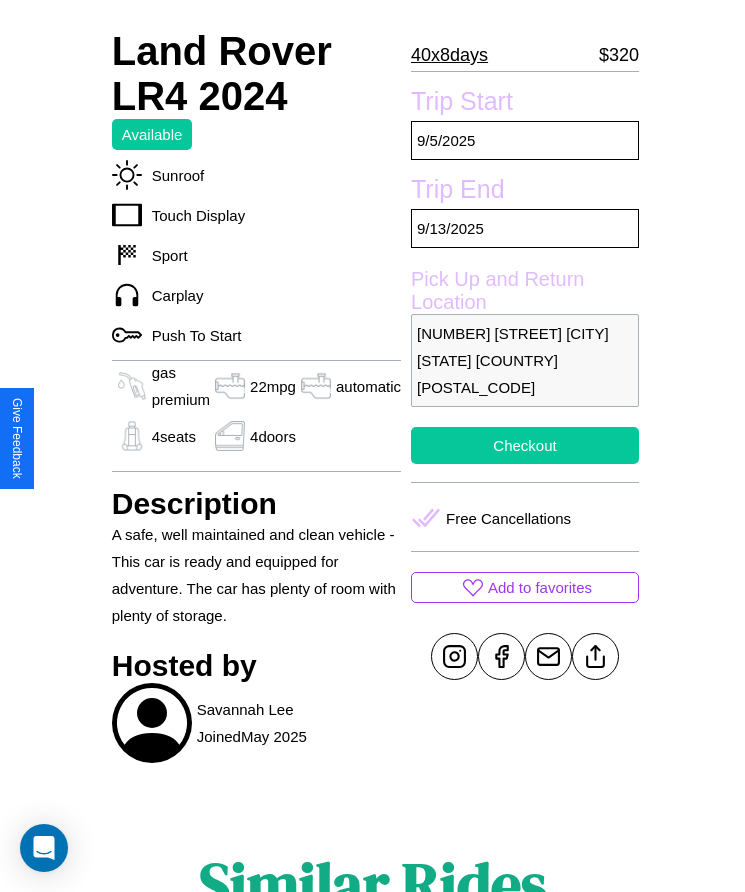 click on "Checkout" at bounding box center [525, 445] 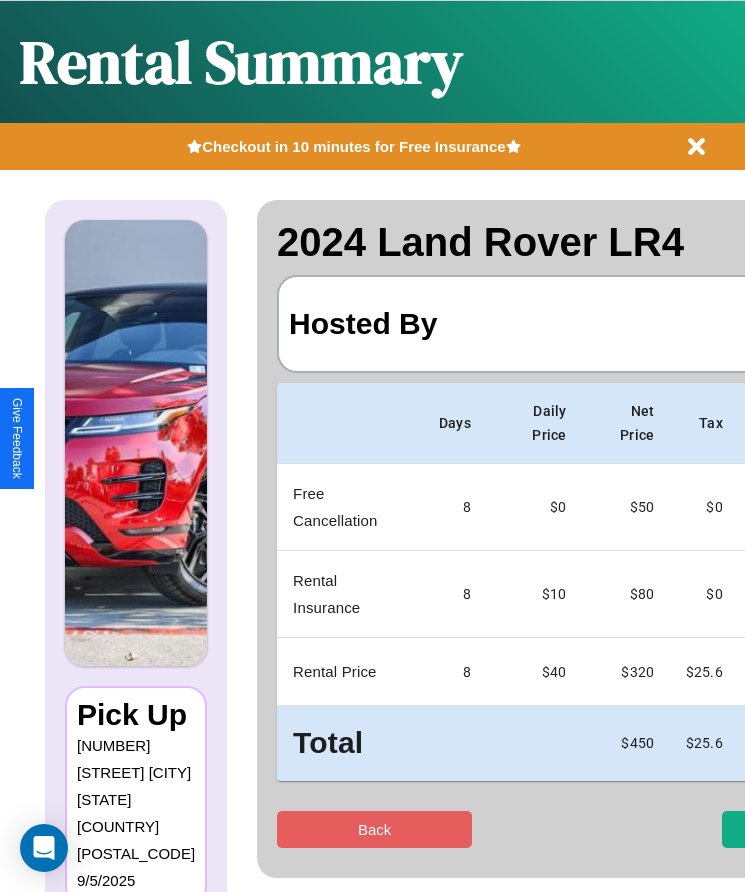 scroll, scrollTop: 0, scrollLeft: 137, axis: horizontal 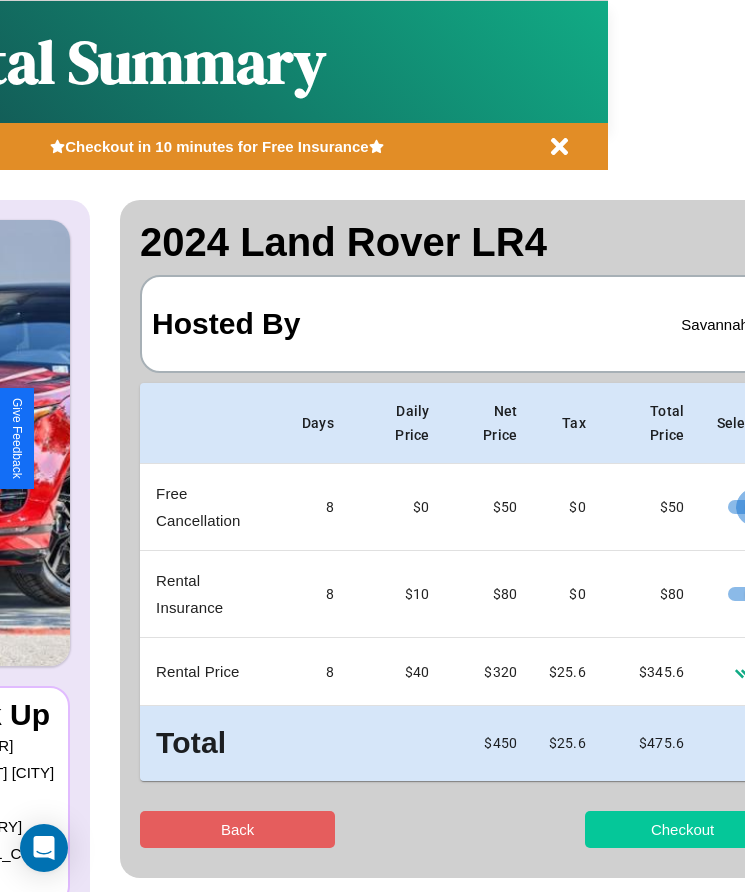 click on "Checkout" at bounding box center [682, 829] 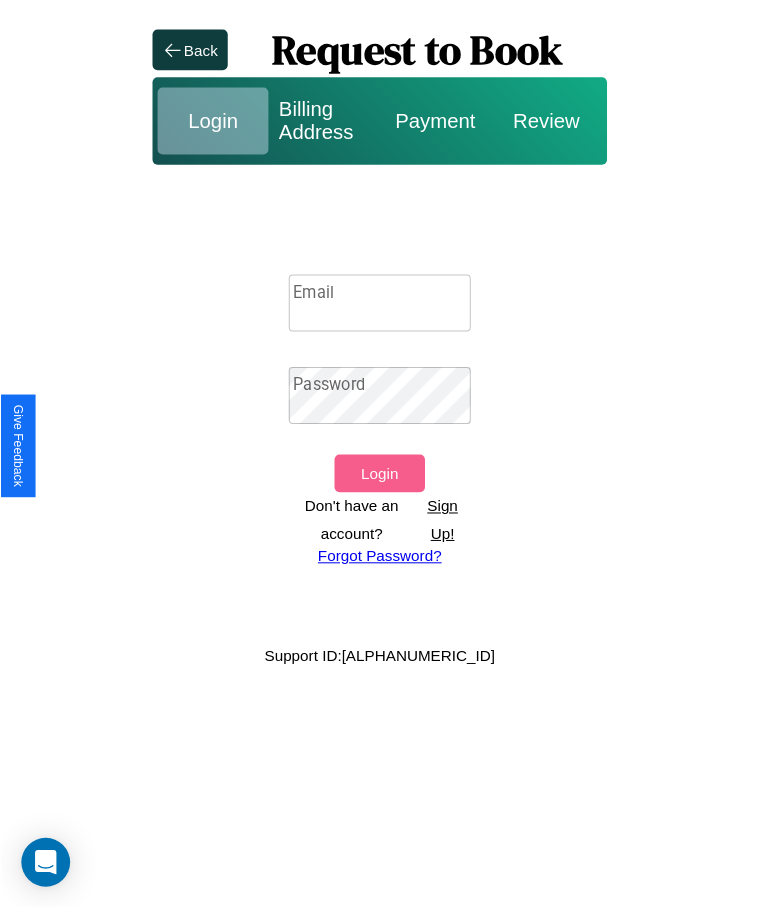 scroll, scrollTop: 0, scrollLeft: 0, axis: both 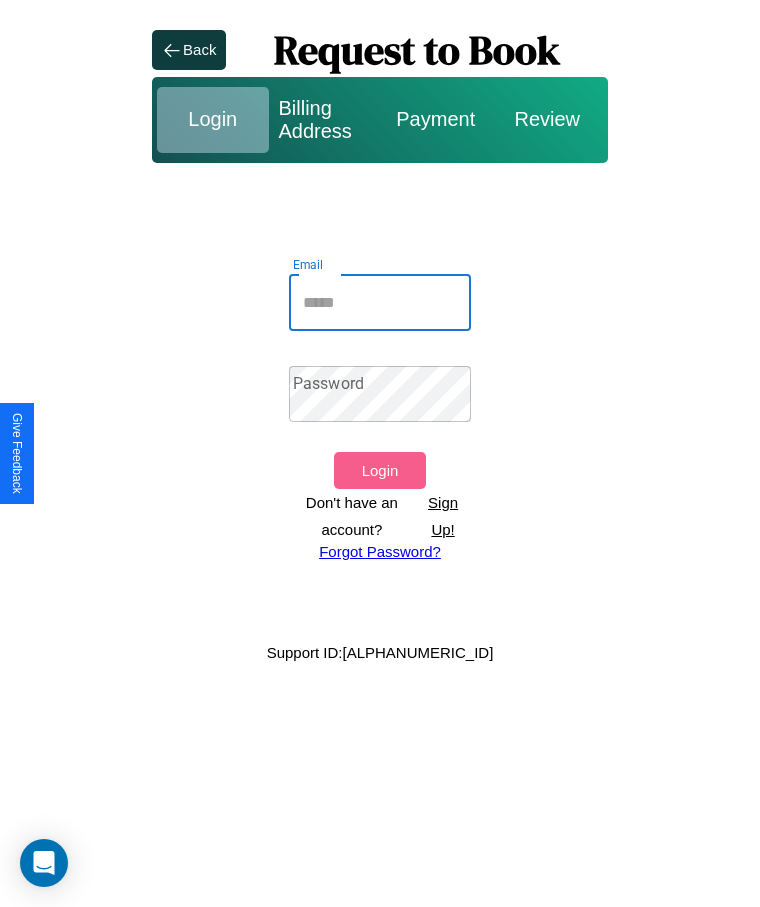 click on "Email" at bounding box center (380, 303) 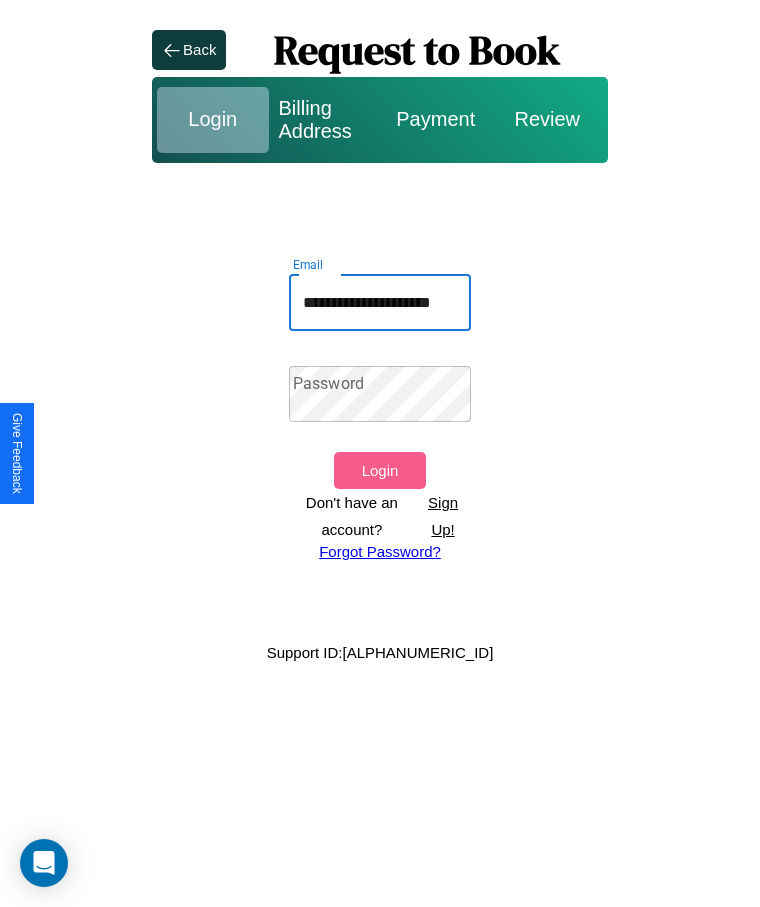 scroll, scrollTop: 0, scrollLeft: 27, axis: horizontal 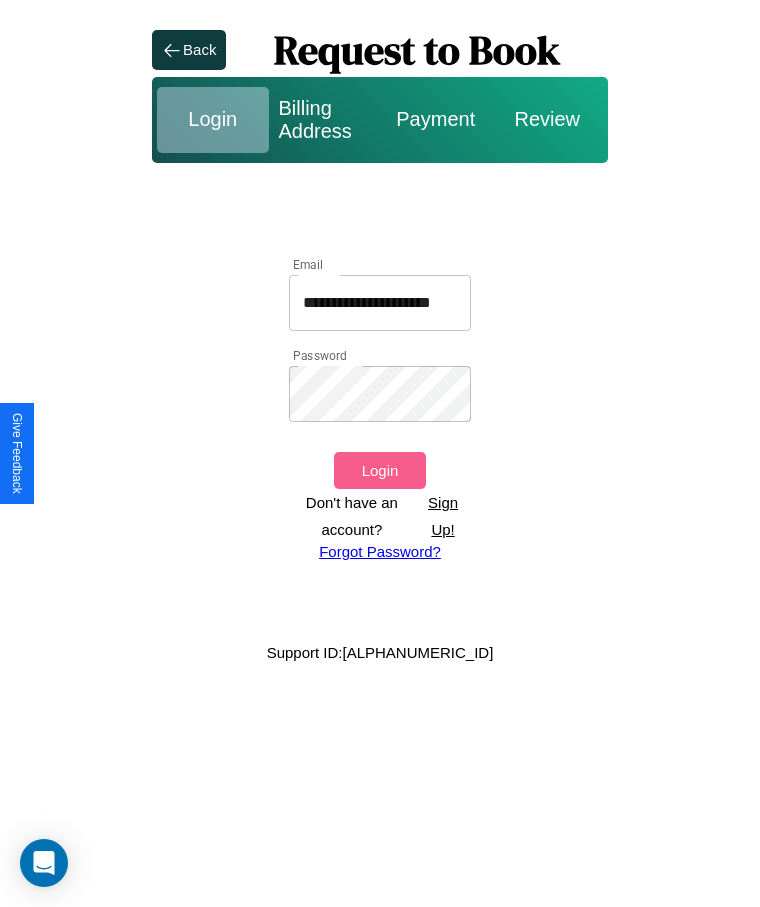 click on "Login" at bounding box center (379, 470) 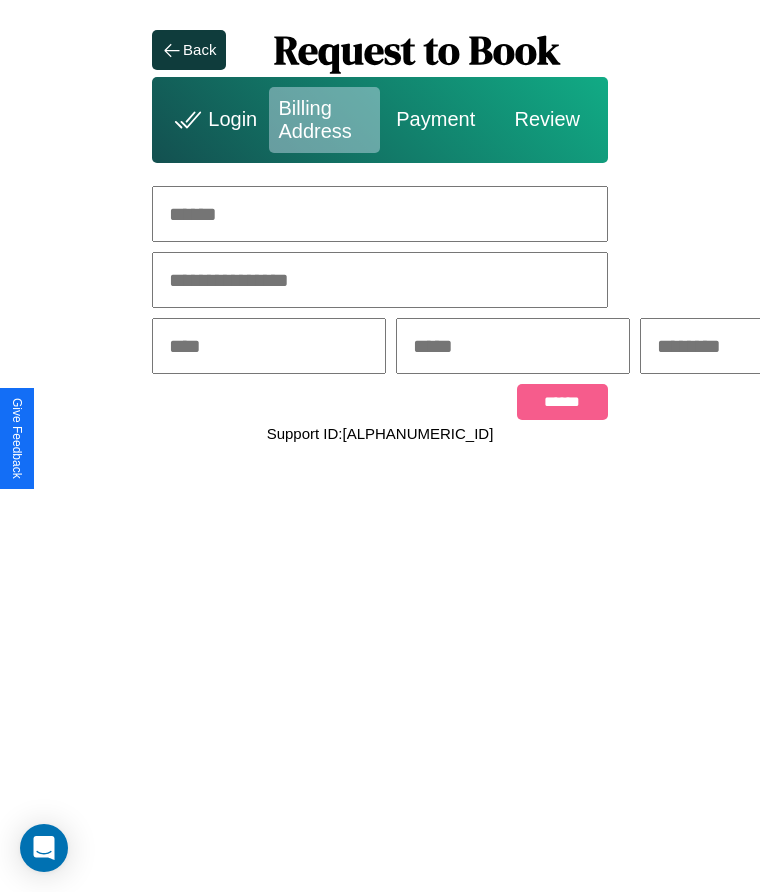 click at bounding box center (380, 214) 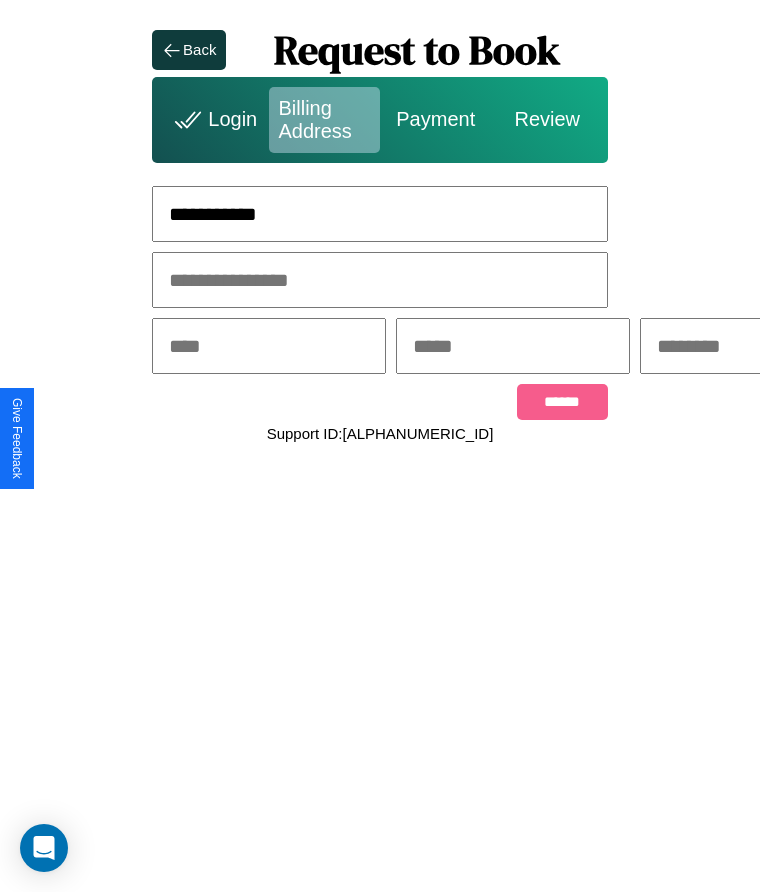 type on "**********" 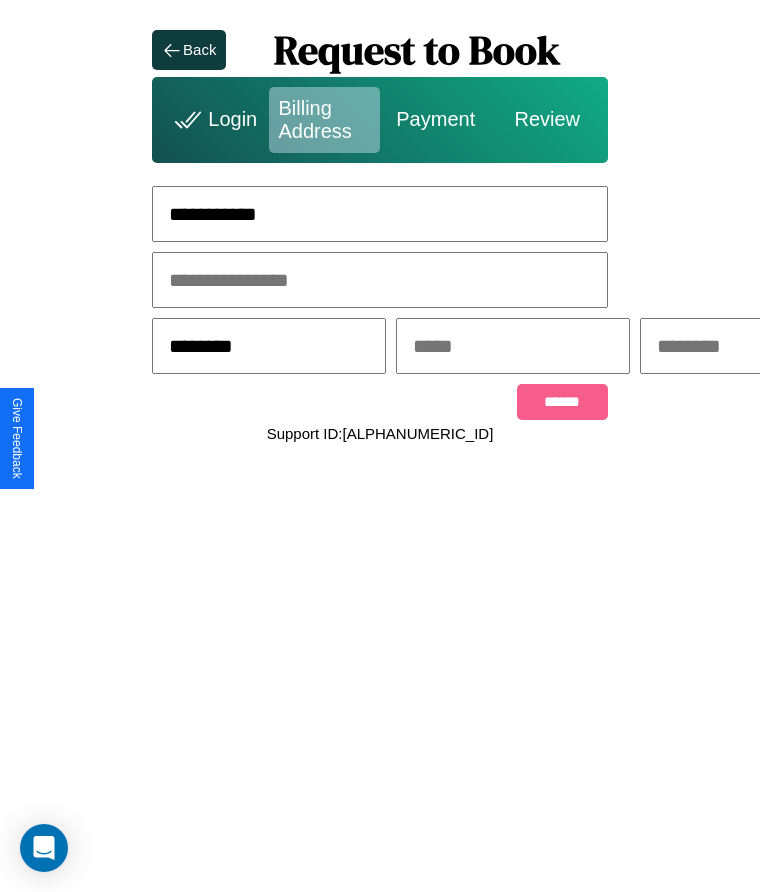 type on "********" 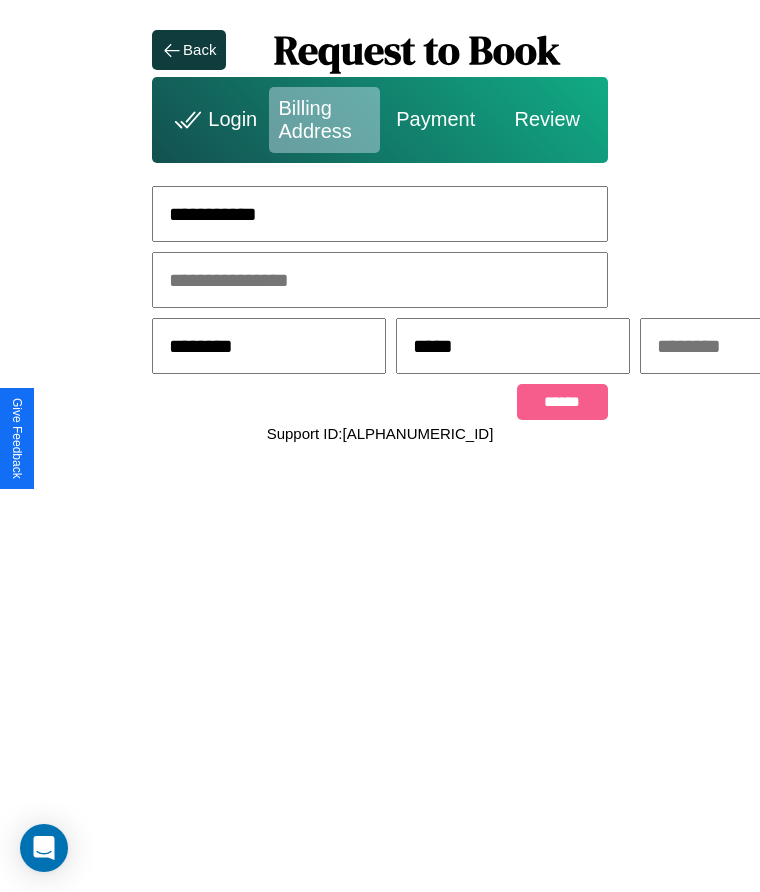 scroll, scrollTop: 0, scrollLeft: 309, axis: horizontal 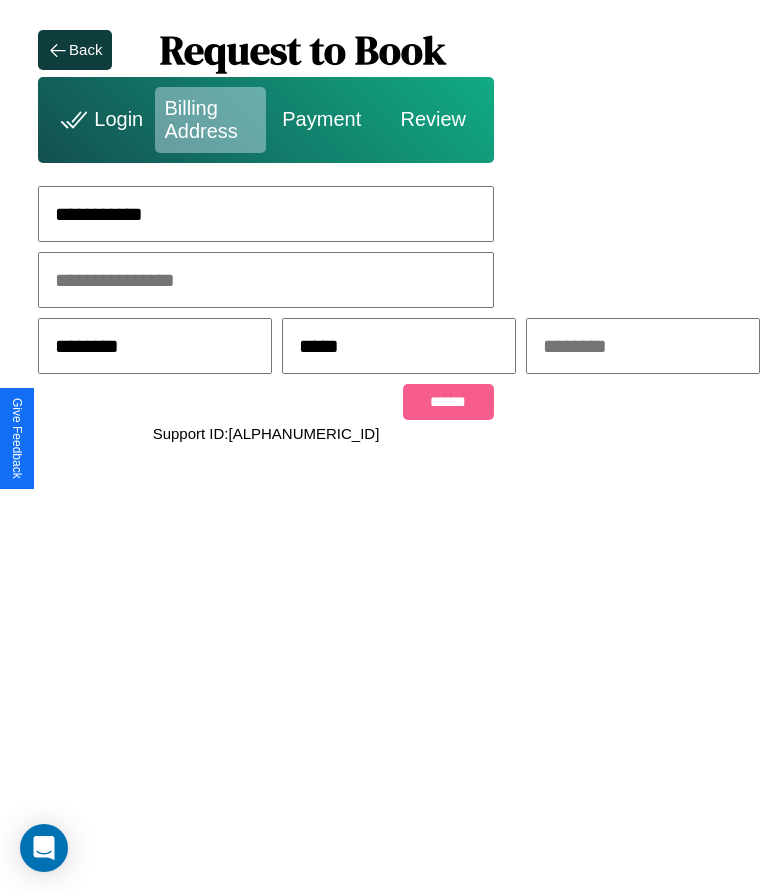 type on "*****" 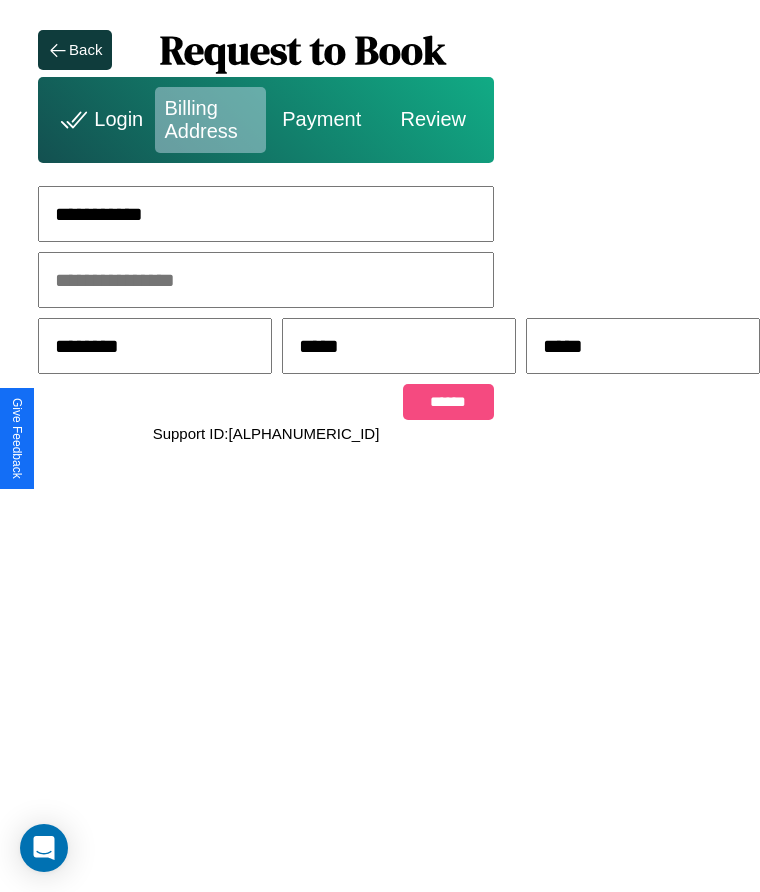 type on "*****" 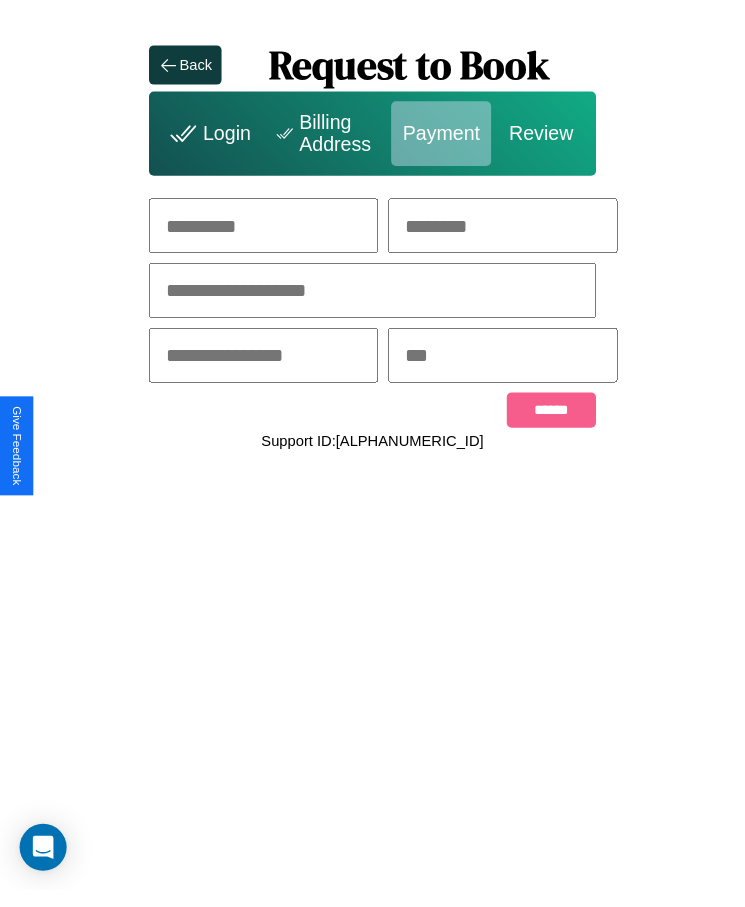 scroll, scrollTop: 0, scrollLeft: 0, axis: both 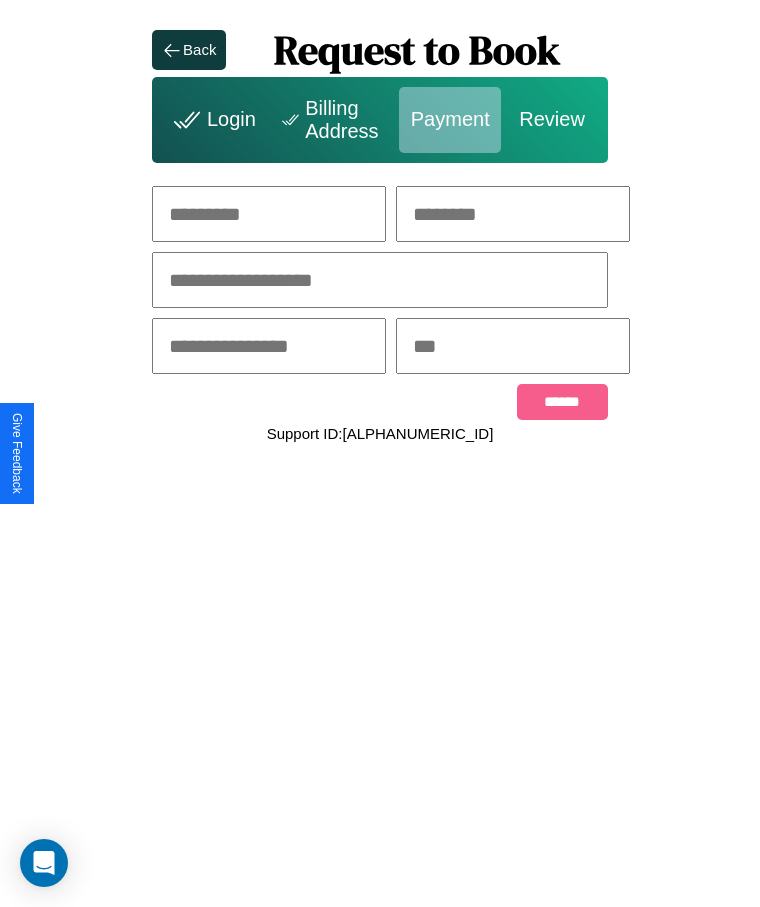 click at bounding box center [269, 214] 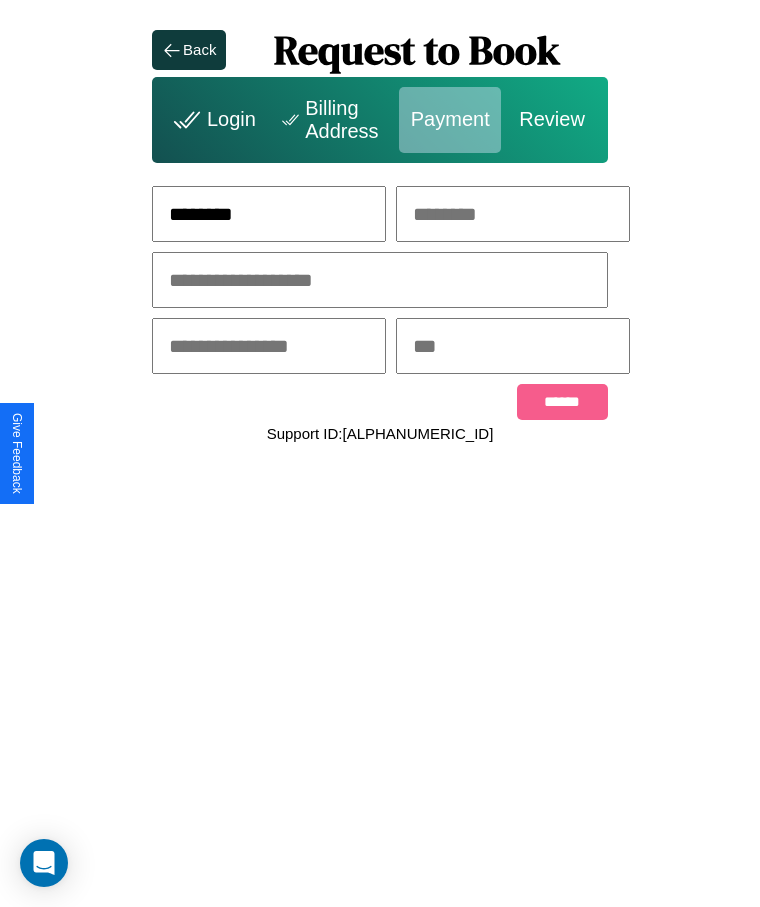 type on "********" 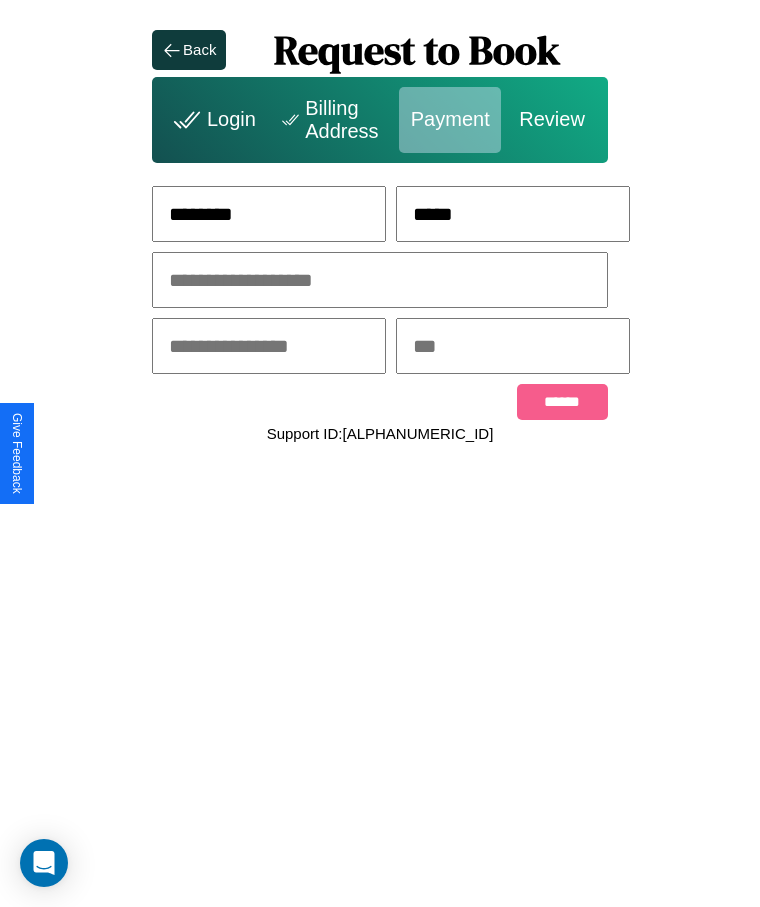 type on "*****" 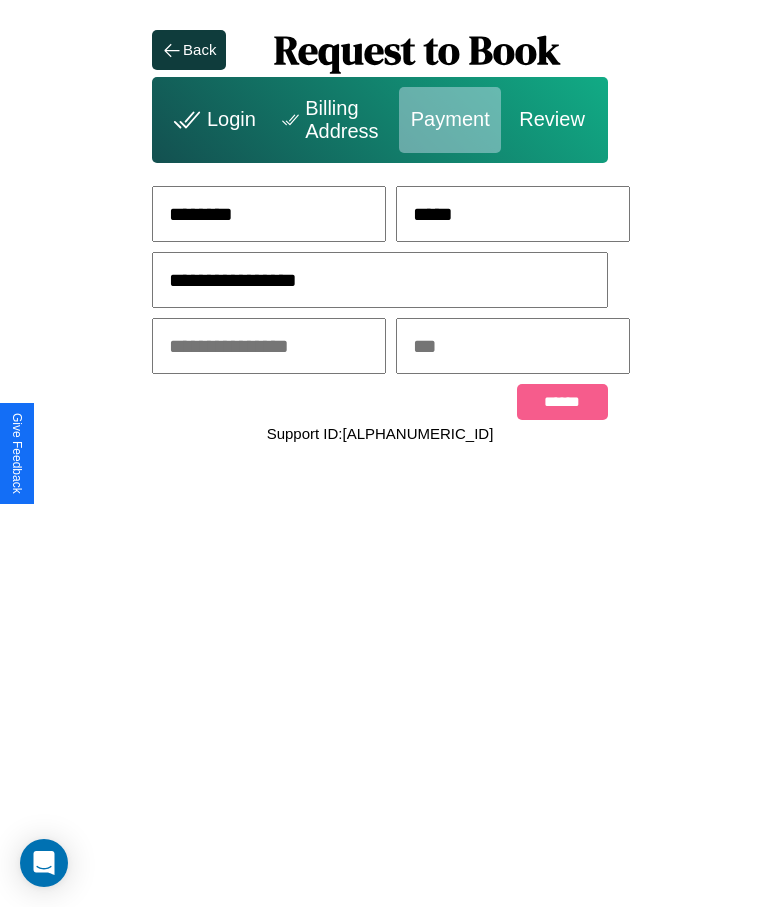 type on "**********" 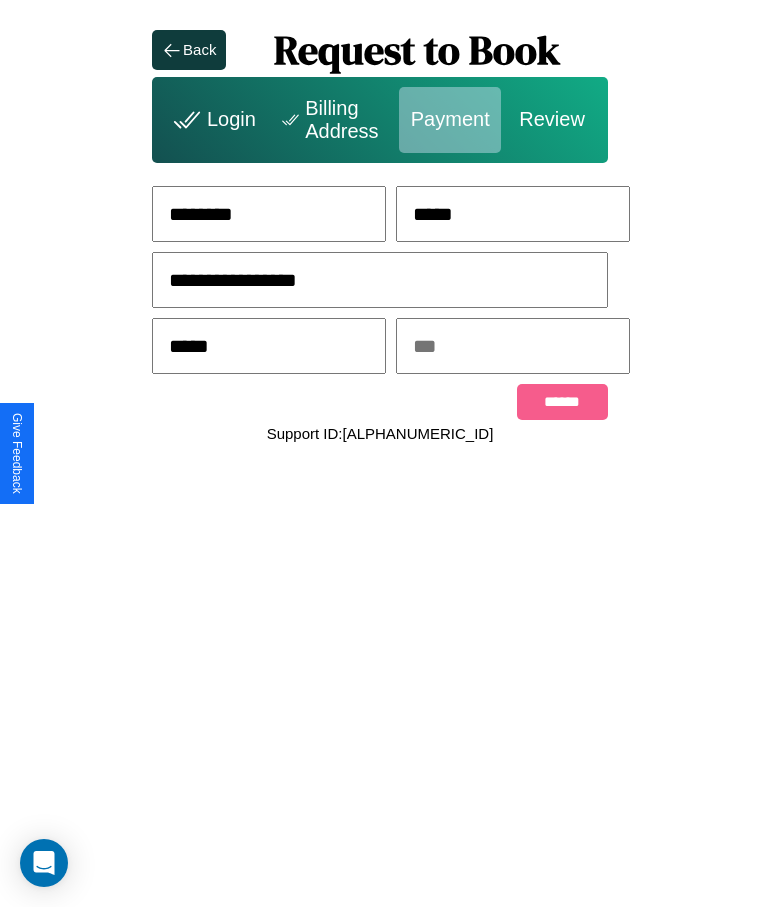 type on "*****" 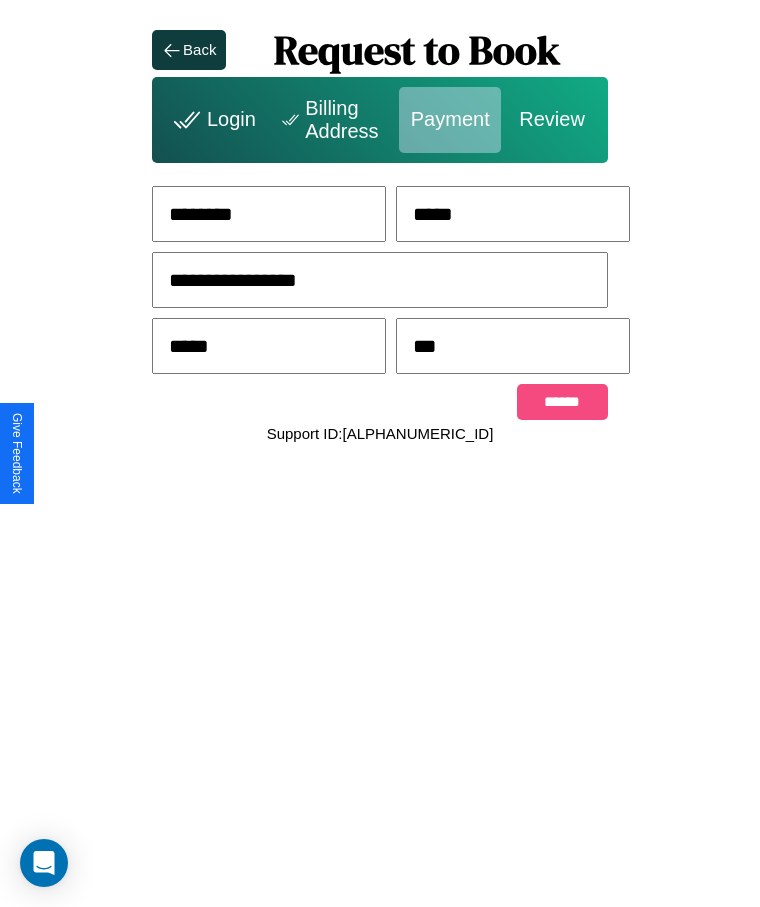type on "***" 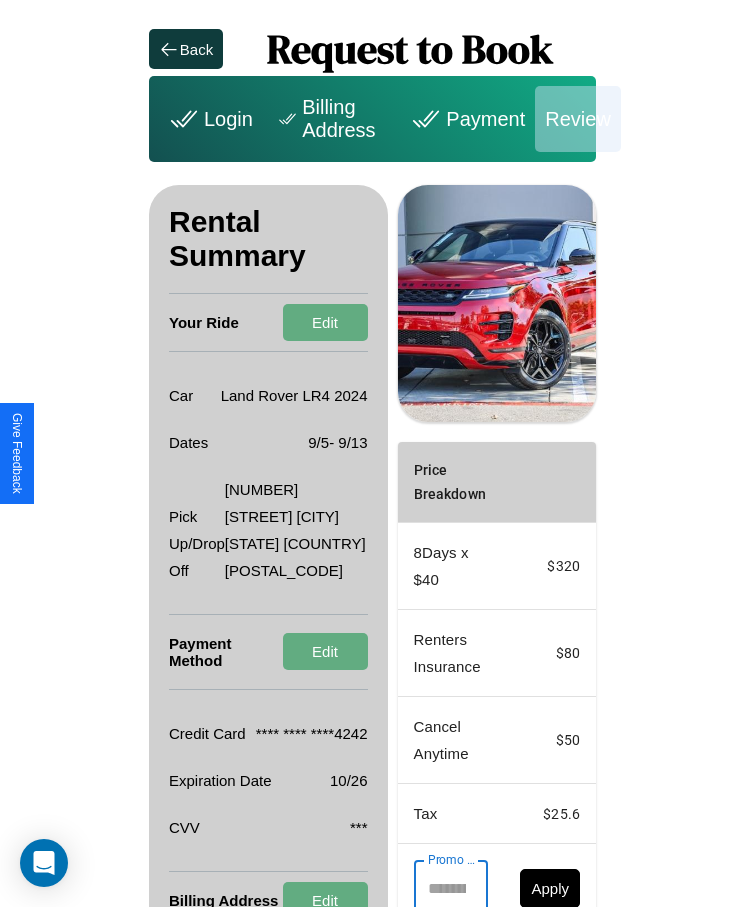 click on "Promo Code" at bounding box center [440, 888] 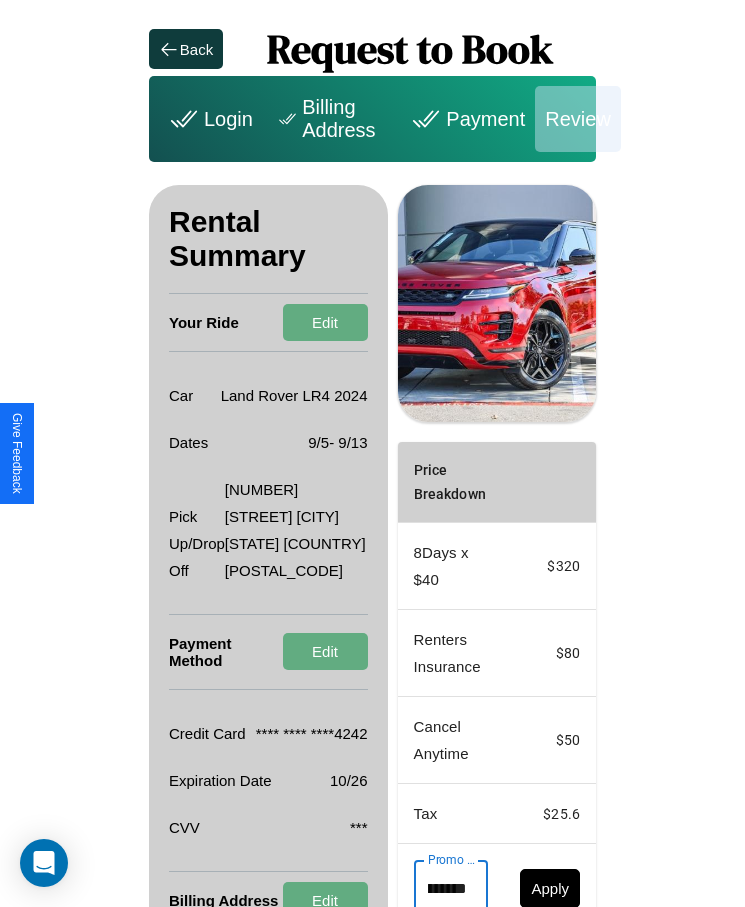 scroll, scrollTop: 0, scrollLeft: 93, axis: horizontal 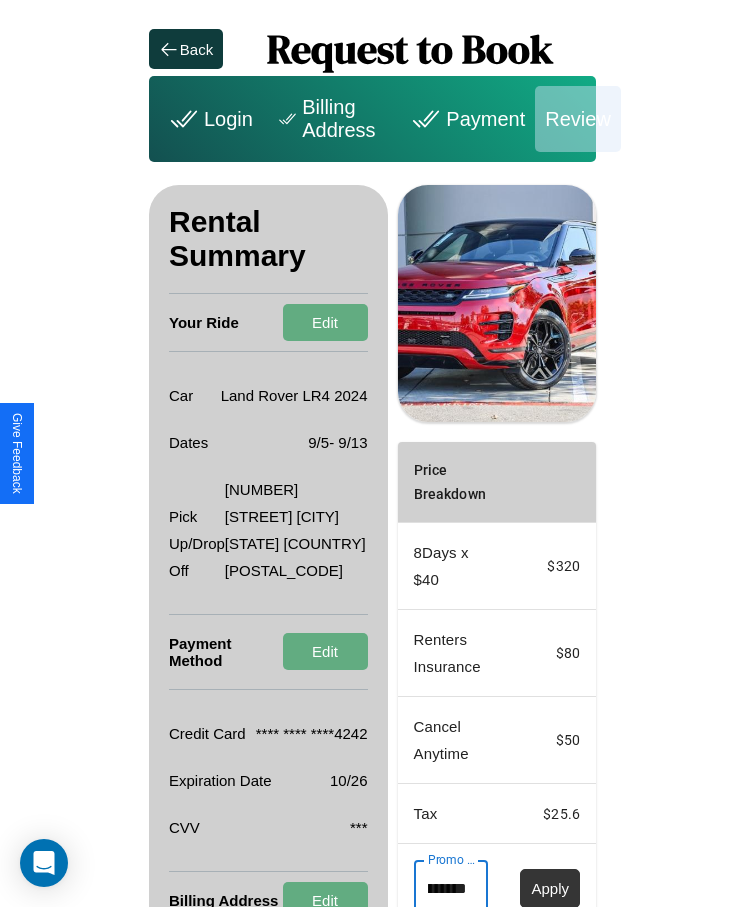 type on "**********" 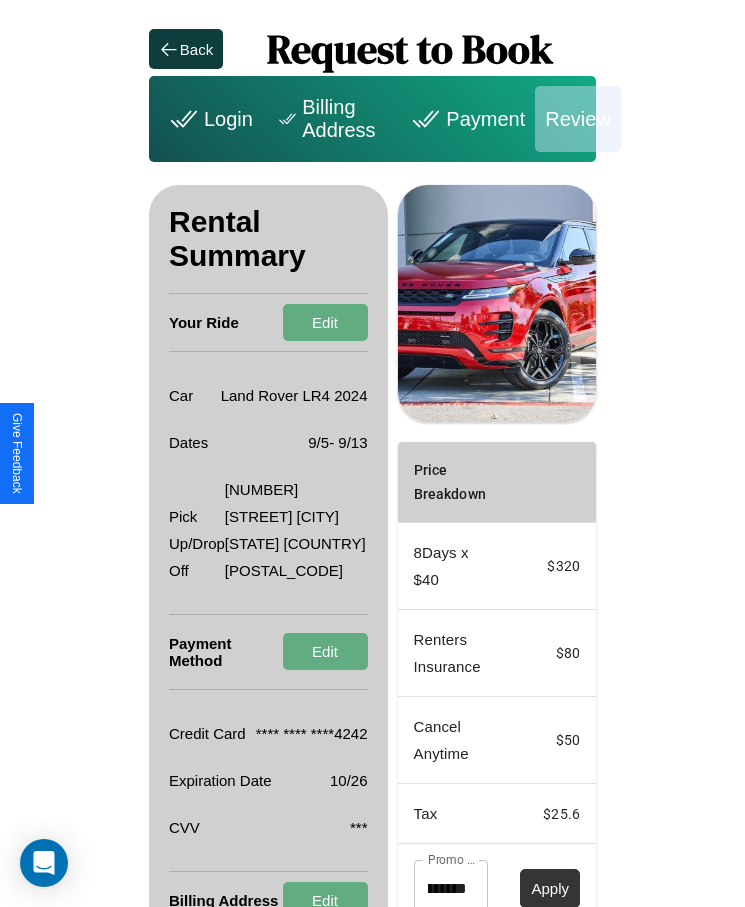scroll, scrollTop: 0, scrollLeft: 0, axis: both 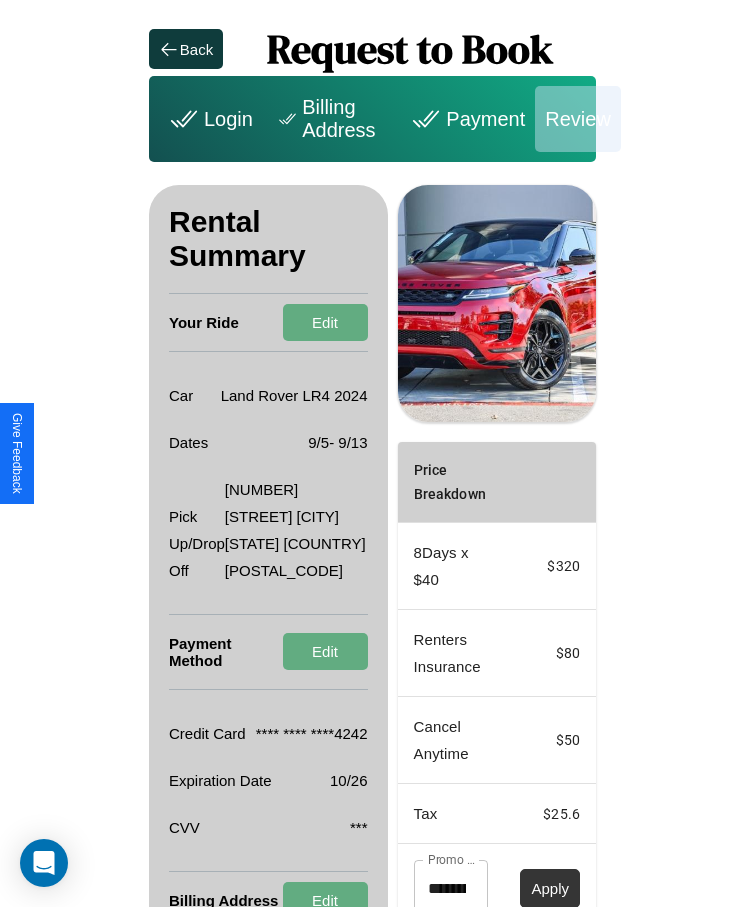 click on "Apply" at bounding box center [550, 888] 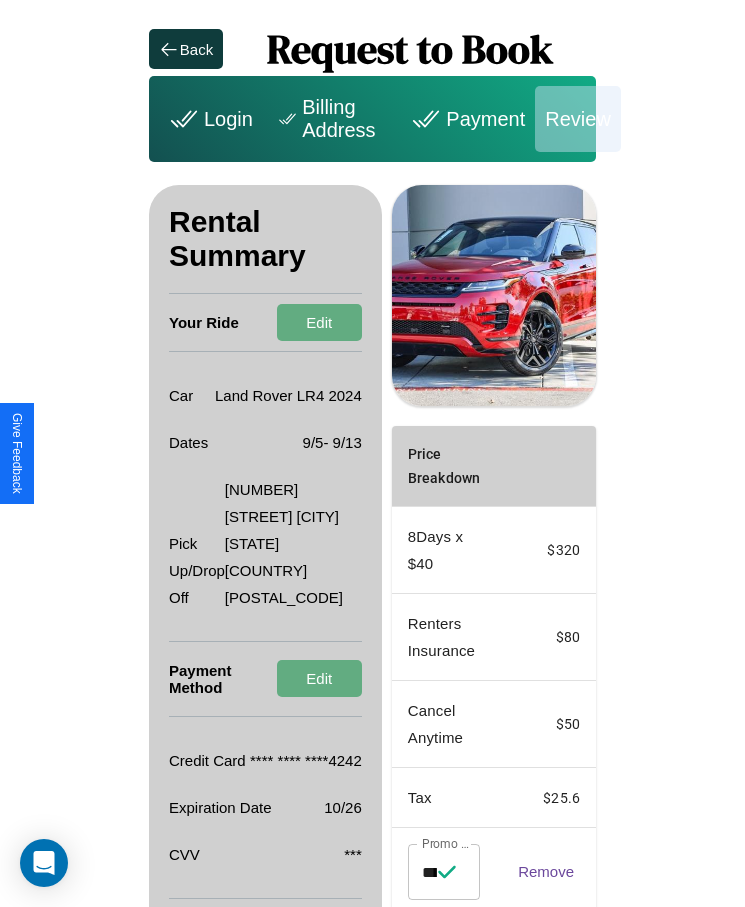 click on "Remove" at bounding box center (546, 871) 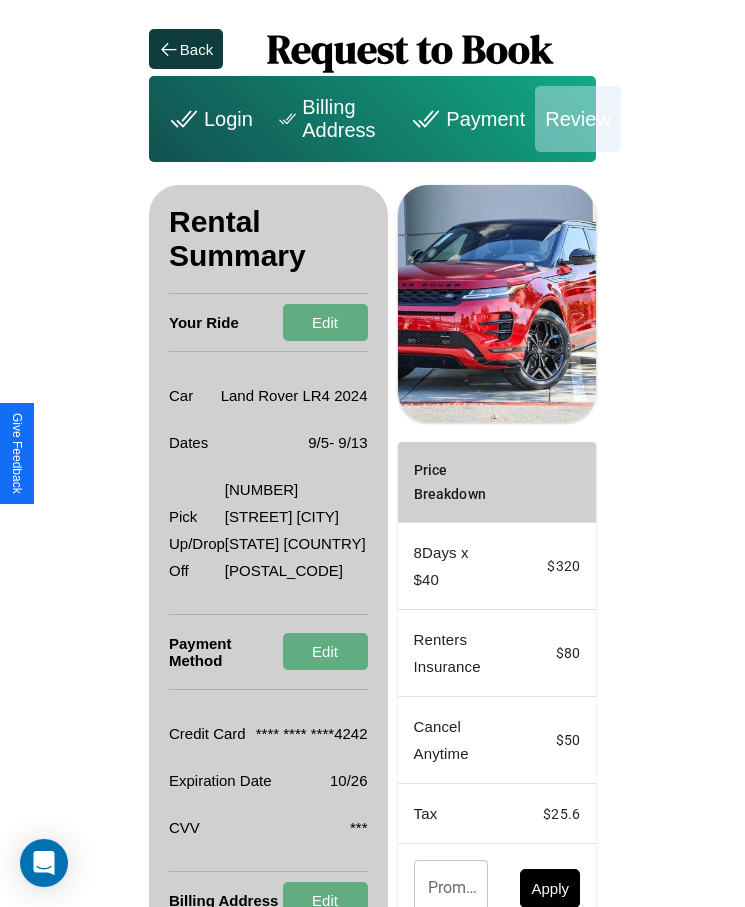 scroll, scrollTop: 164, scrollLeft: 0, axis: vertical 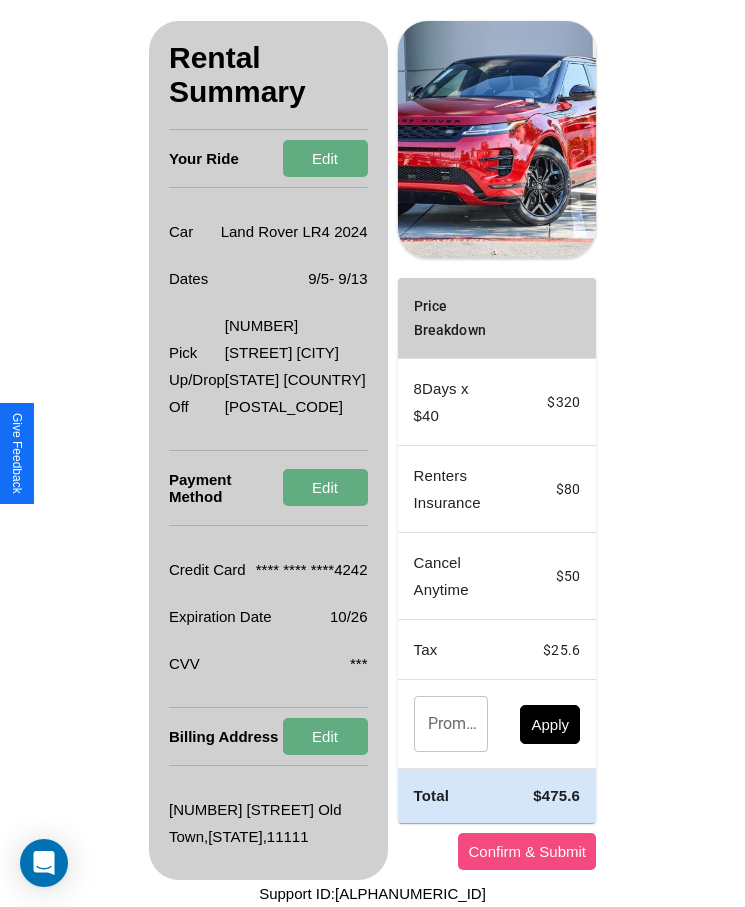 click on "Confirm & Submit" at bounding box center (527, 851) 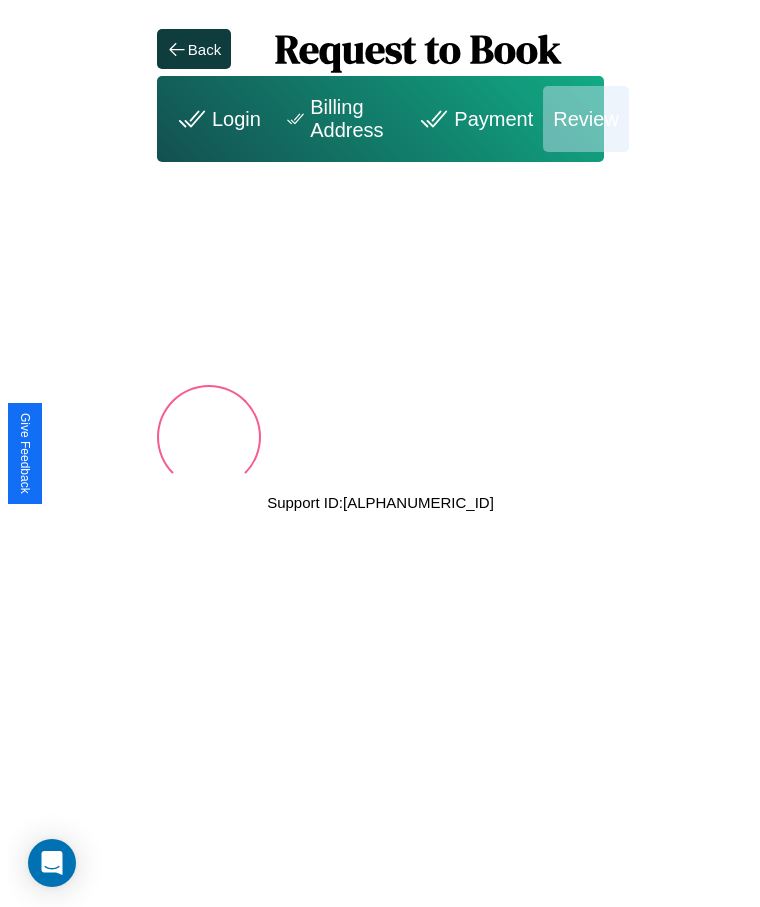scroll, scrollTop: 0, scrollLeft: 0, axis: both 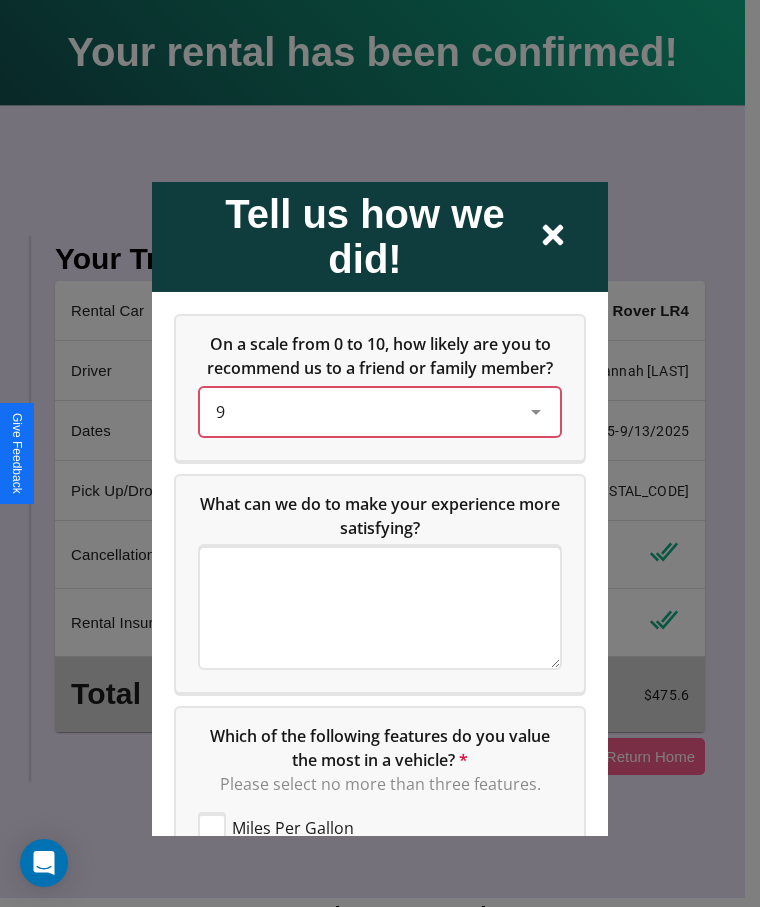 click on "9" at bounding box center (364, 411) 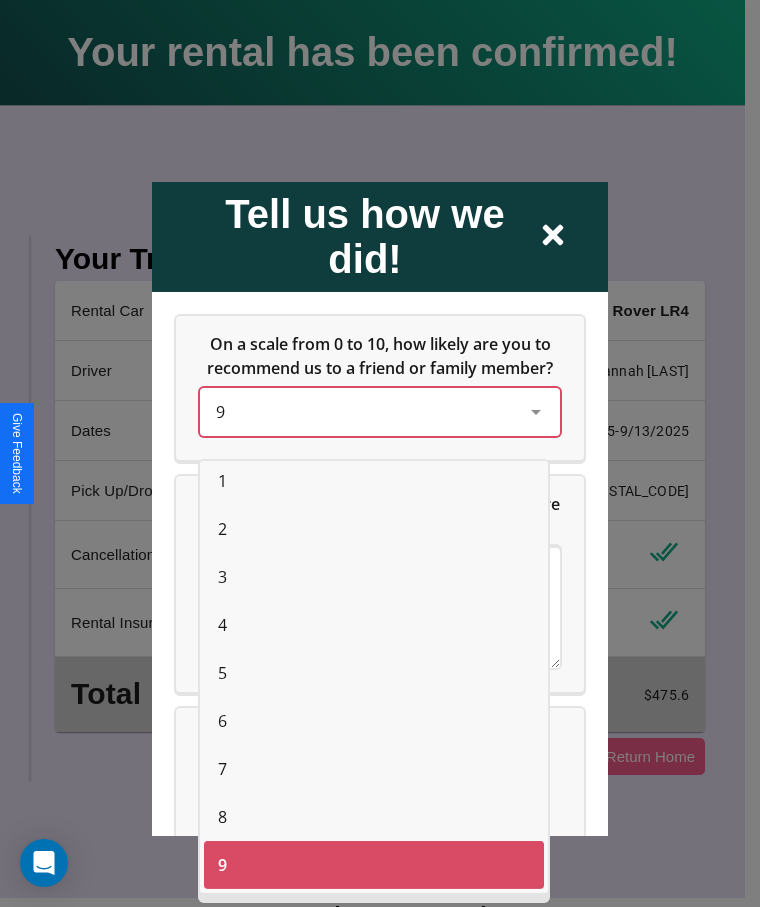 scroll, scrollTop: 74, scrollLeft: 0, axis: vertical 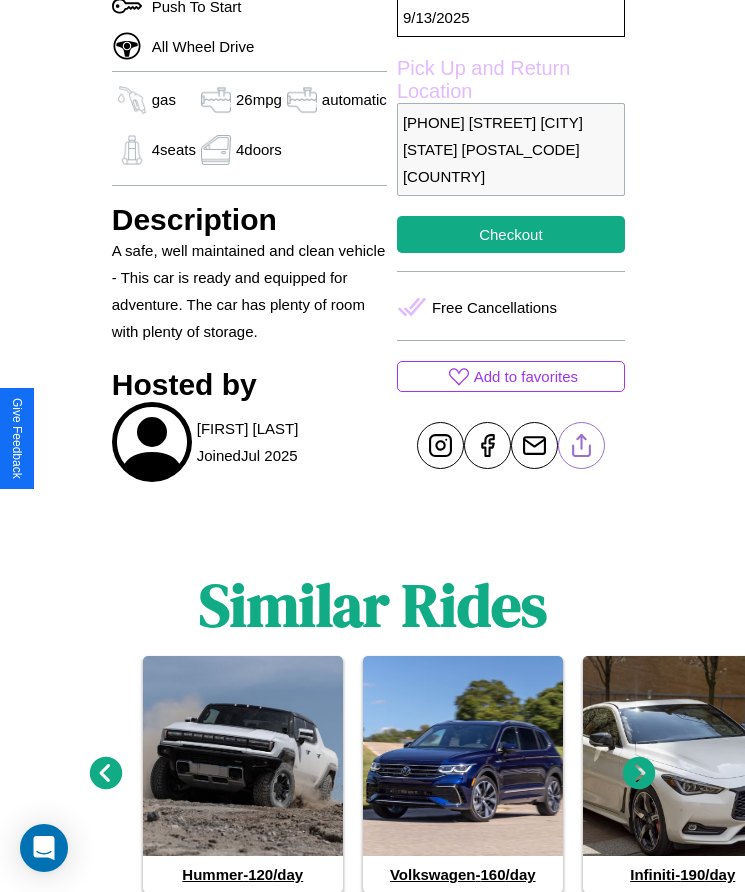 click 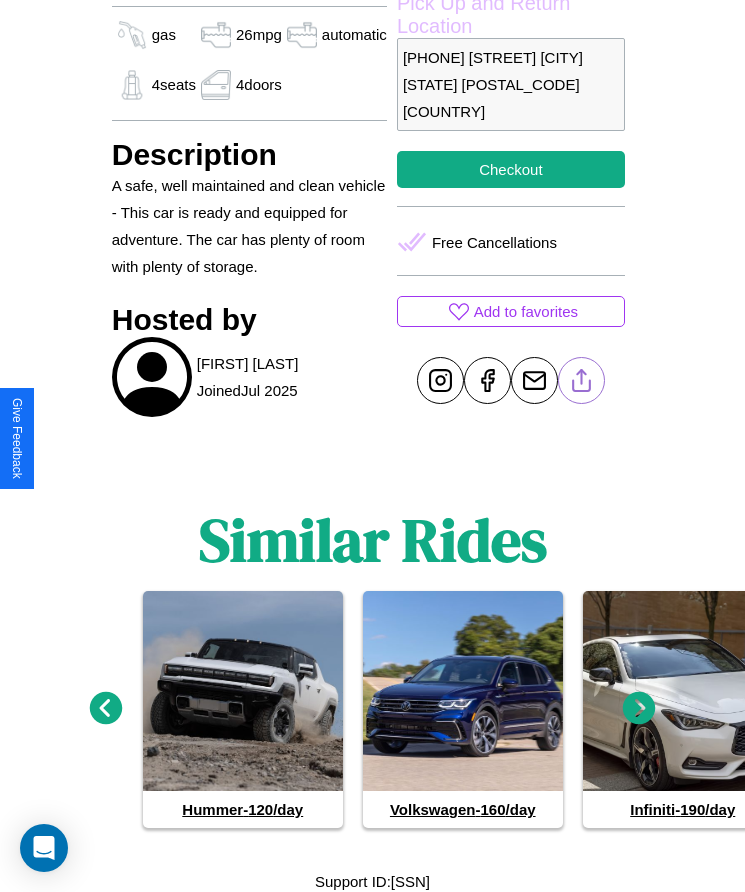 scroll, scrollTop: 845, scrollLeft: 0, axis: vertical 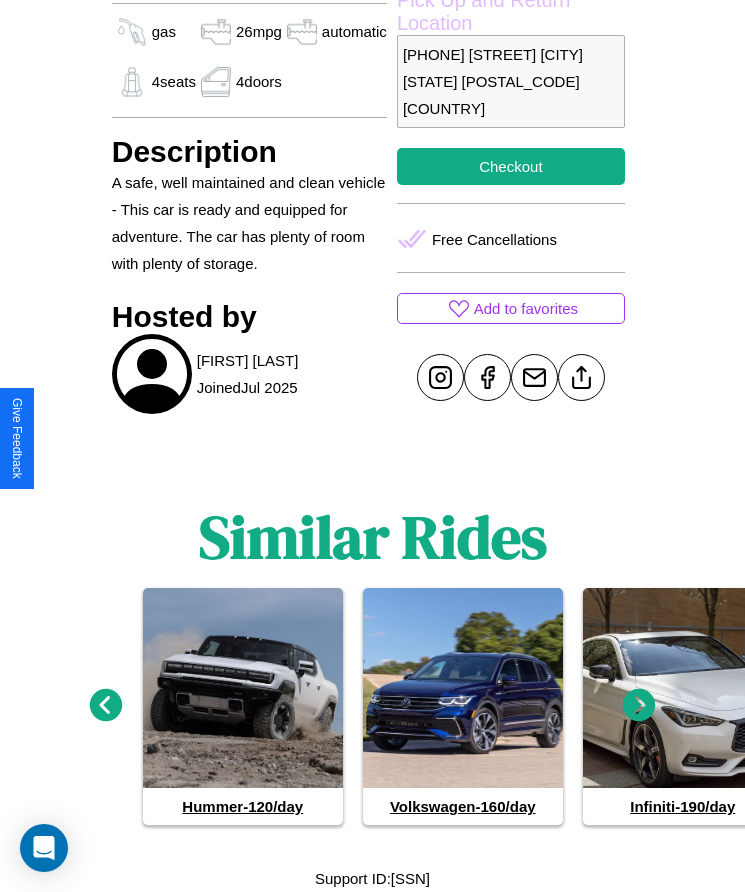 click 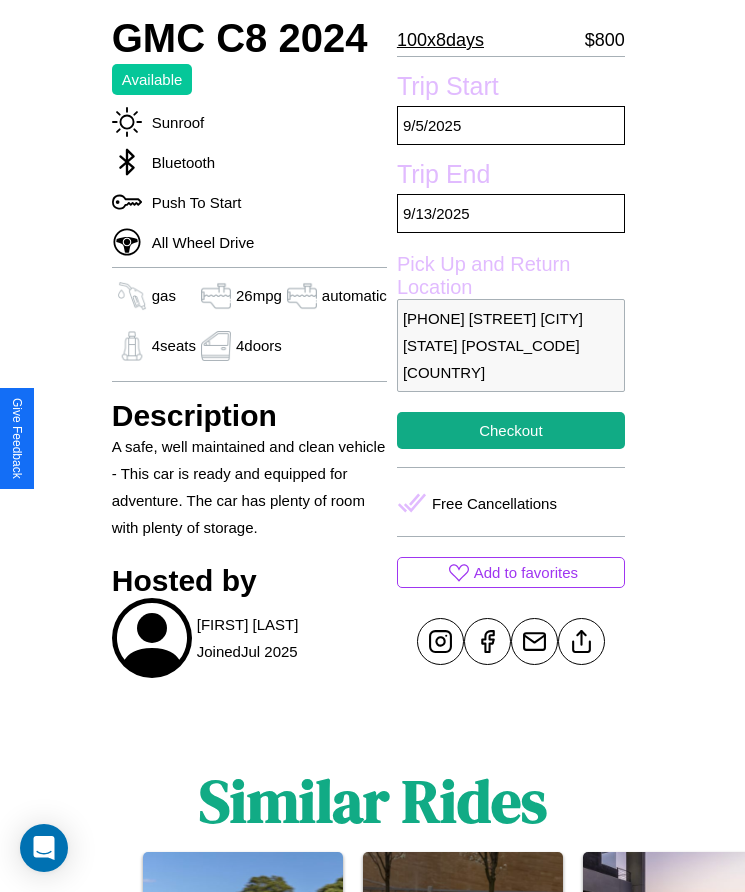 scroll, scrollTop: 566, scrollLeft: 0, axis: vertical 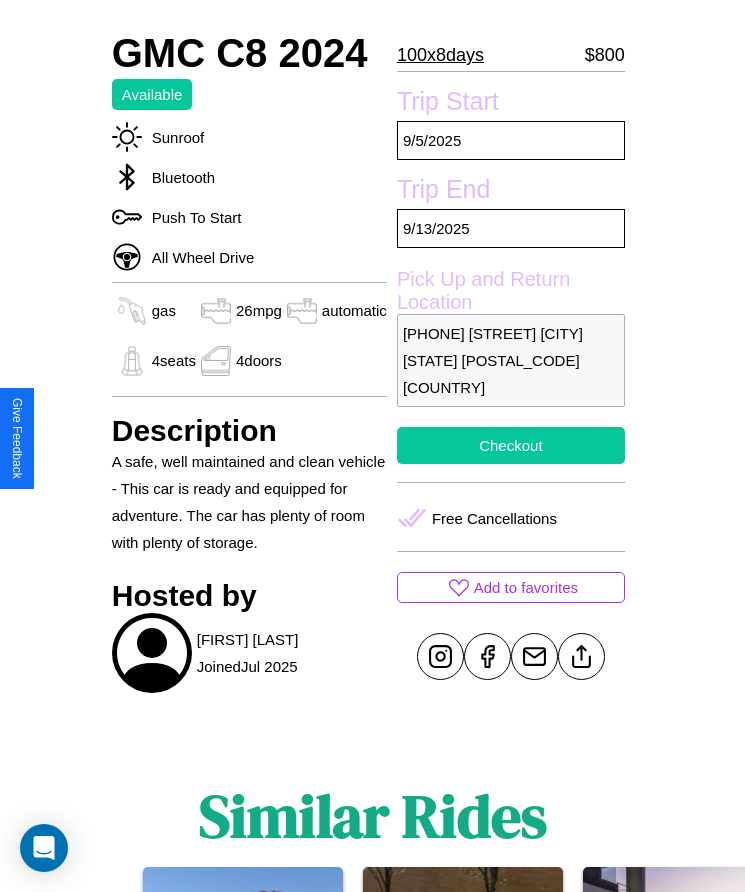 click on "Checkout" at bounding box center [511, 445] 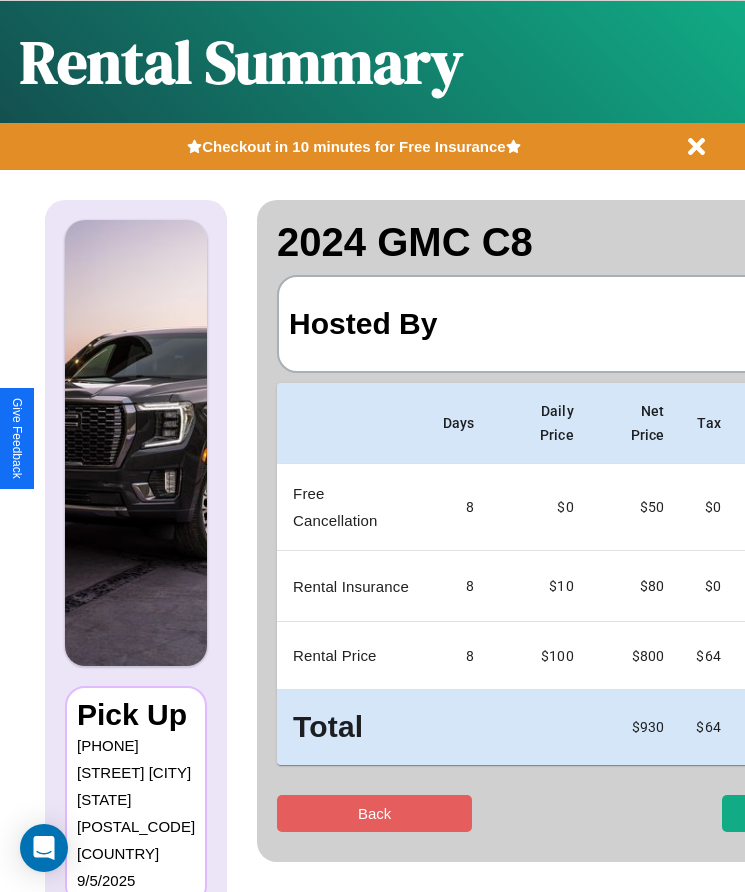 scroll, scrollTop: 0, scrollLeft: 137, axis: horizontal 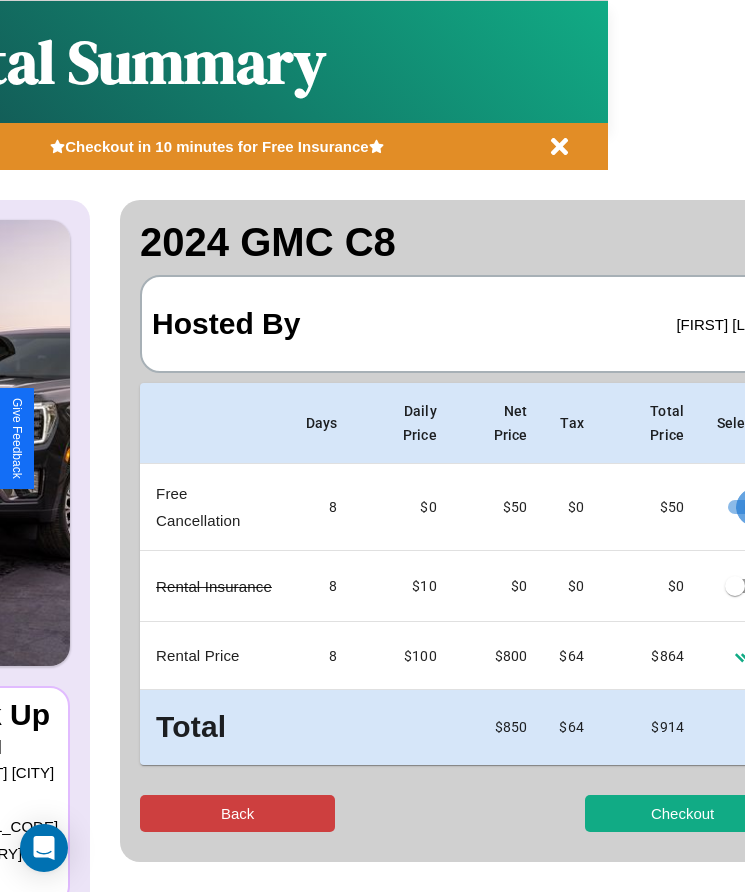 click on "Back" at bounding box center [237, 813] 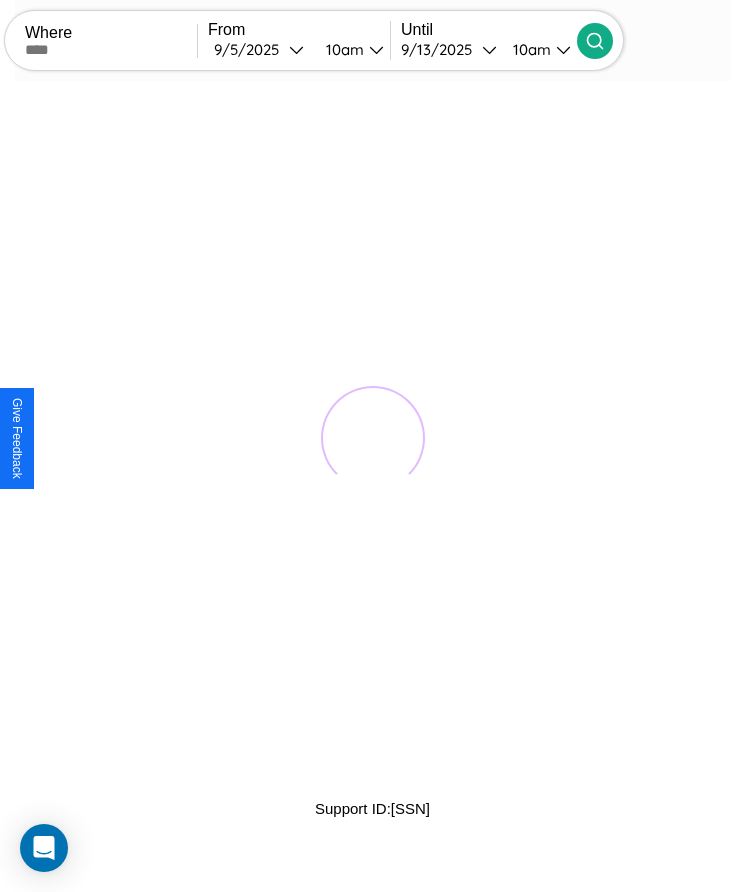 scroll, scrollTop: 0, scrollLeft: 0, axis: both 